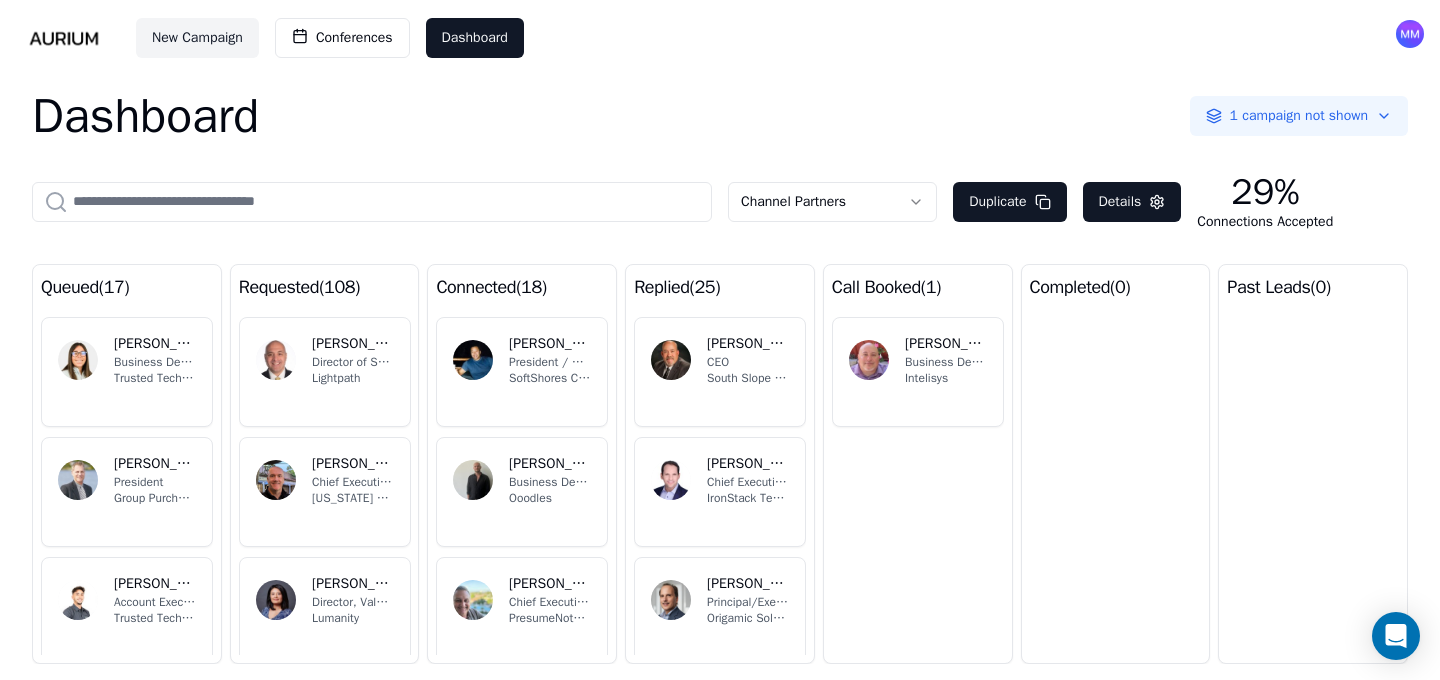 scroll, scrollTop: 0, scrollLeft: 0, axis: both 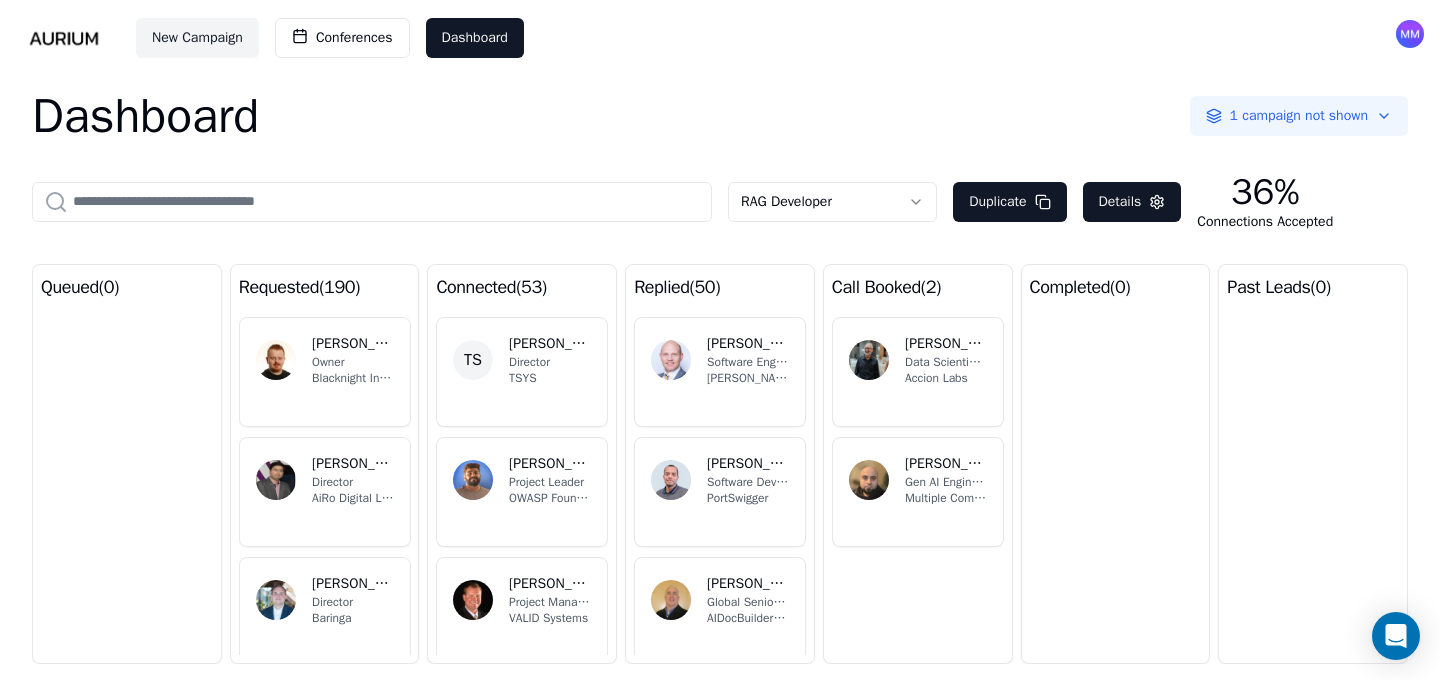 click on "New Campaign Conferences Dashboard Dashboard 1 campaign not shown RAG Developer Duplicate Details 36% Connections Accepted queued  ( 0 ) requested  ( 190 ) PK [PERSON_NAME] Owner Blacknight Internet Solutions Ltd. VP [PERSON_NAME] Director AiRo Digital Labs NV [PERSON_NAME] Director [PERSON_NAME] PM [PERSON_NAME] Founder & Director wedigtech KS [PERSON_NAME] Director Peerscale connected  ( 53 ) TS [PERSON_NAME] Director TSYS [PERSON_NAME] Project Leader OWASP Foundation [PERSON_NAME] Project Manager/Business Analyst VALID Systems TM [PERSON_NAME] Chief Strategy Officer Relevantz  [PERSON_NAME] Owner On Beat Digital replied  ( 50 ) AC [PERSON_NAME] Software Engineer [PERSON_NAME] Digital OE [PERSON_NAME]-Said Software Developer PortSwigger RH [PERSON_NAME] Global Senior Vice President of Business Development  AIDocBuilder Inc SK [PERSON_NAME] Senior Machine Learning Engineer Current Health SA [PERSON_NAME] Director - Digital Technology Webdura Technologies call booked  ( 2 ) AT [PERSON_NAME] Data Scientist, AI Healthcare & Life Sciences RS 0" at bounding box center [720, 340] 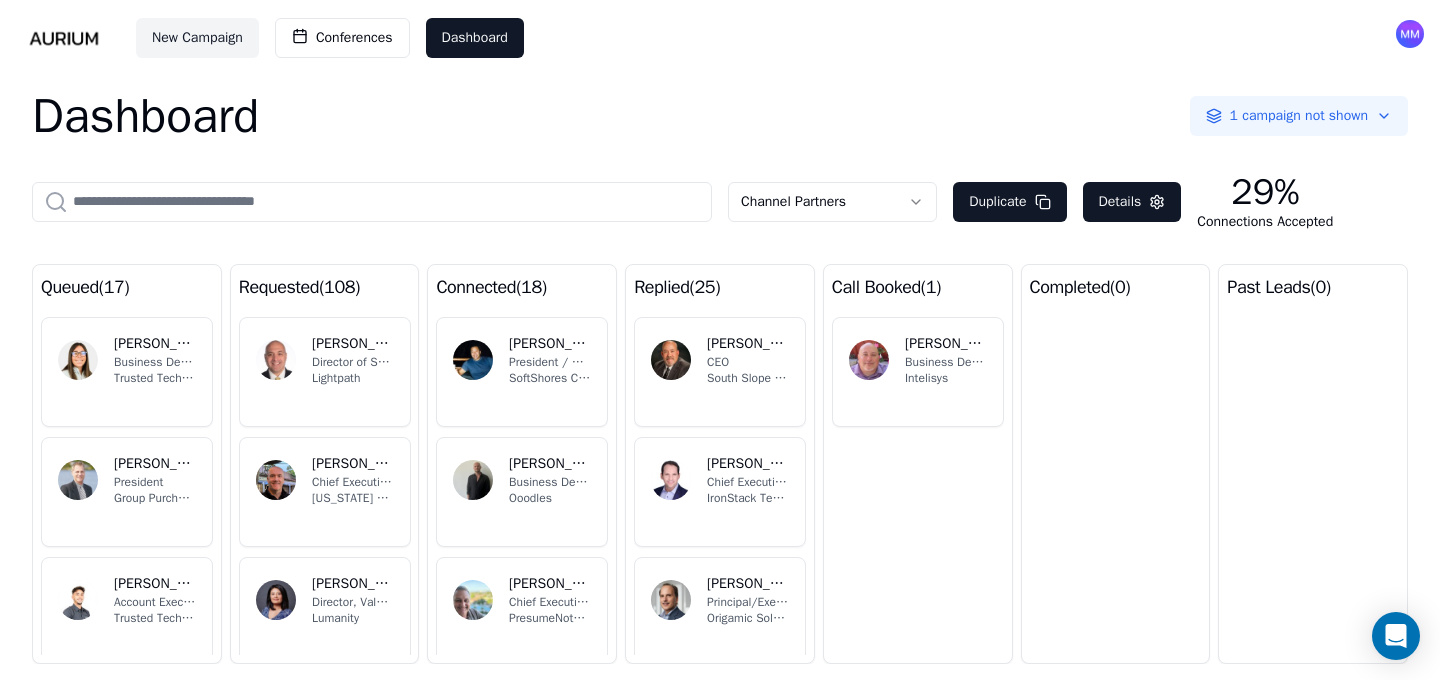 click on "South Slope Cooperative Communications Company" at bounding box center [748, 378] 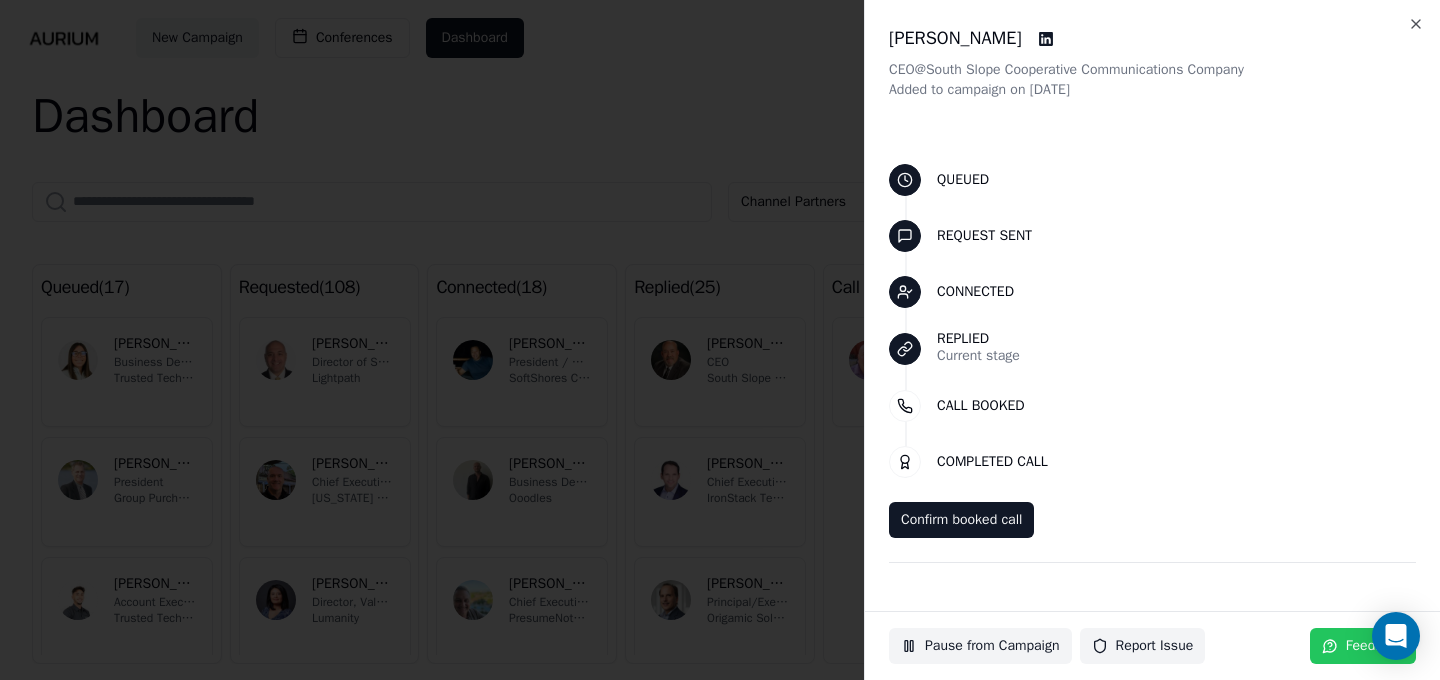 scroll, scrollTop: 53, scrollLeft: 0, axis: vertical 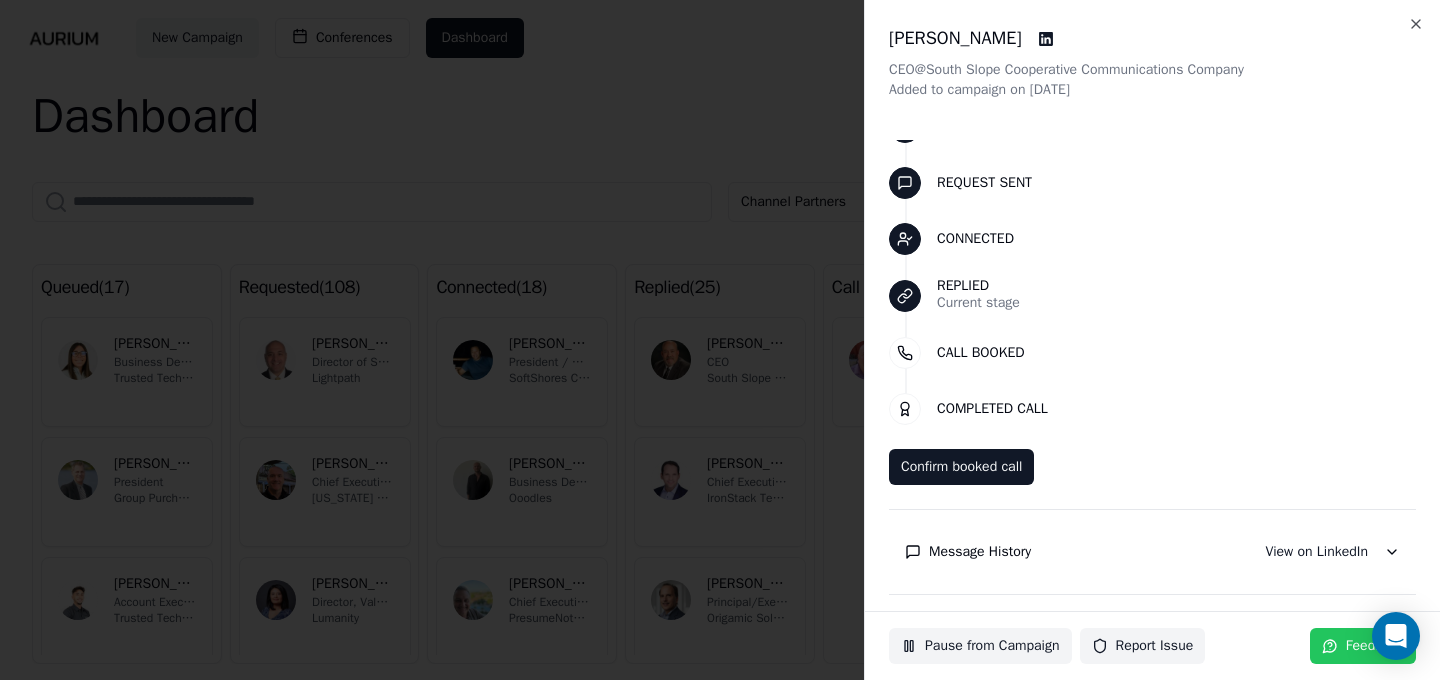 click on "Message History" at bounding box center [980, 552] 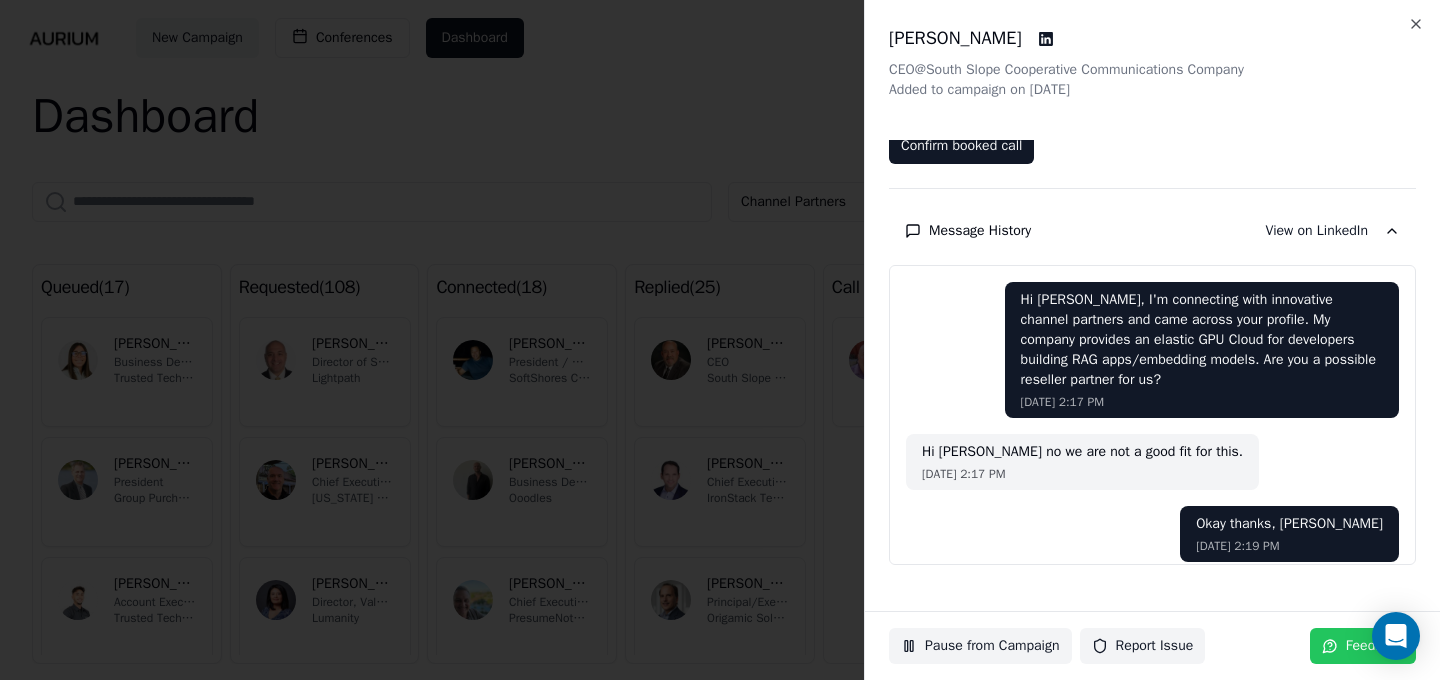 scroll, scrollTop: 385, scrollLeft: 0, axis: vertical 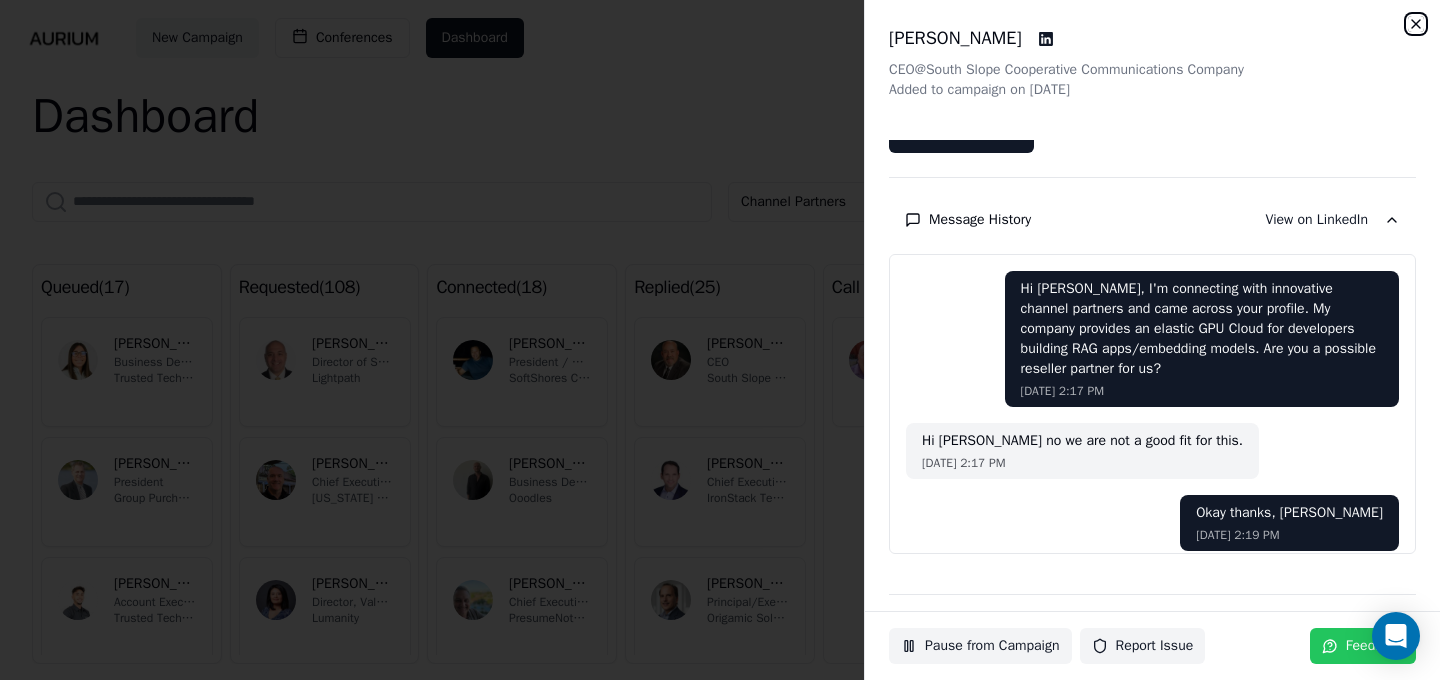 click 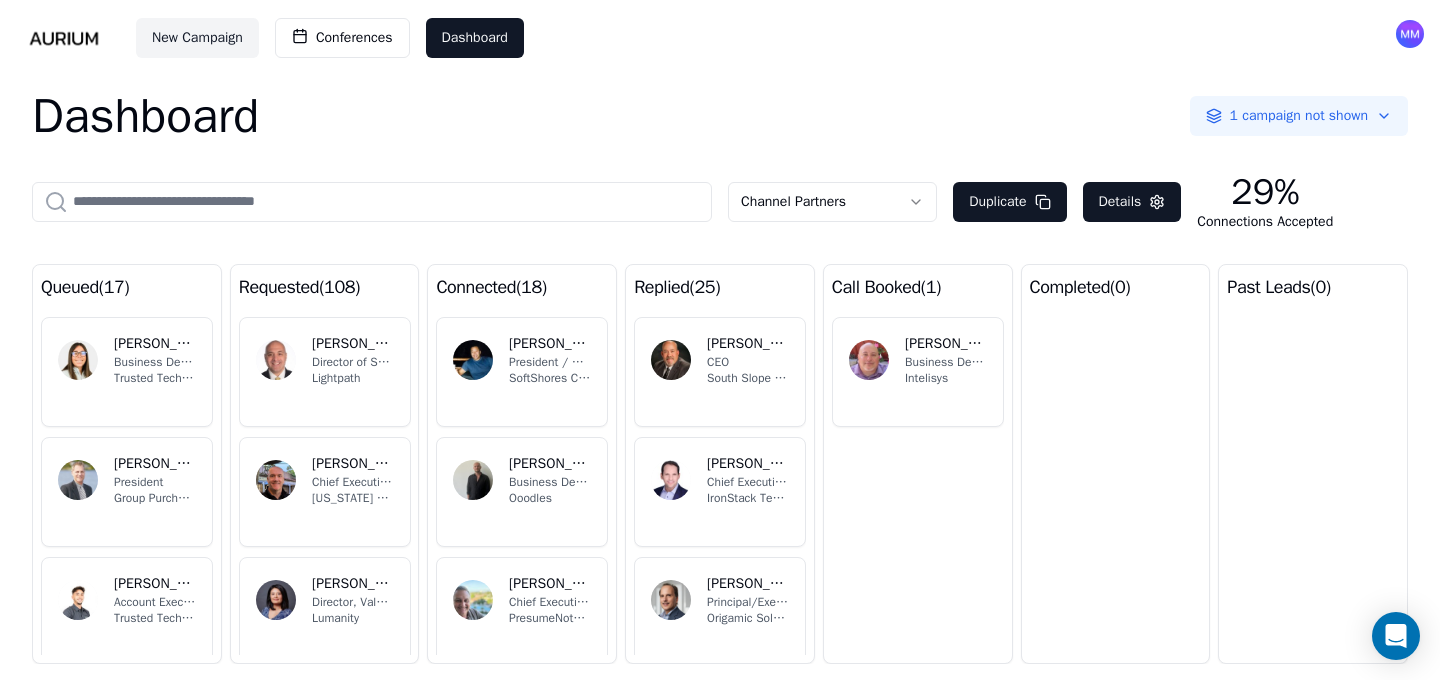 click on "[PERSON_NAME] Chief Executive Officer IronStack Technology Group" at bounding box center [720, 492] 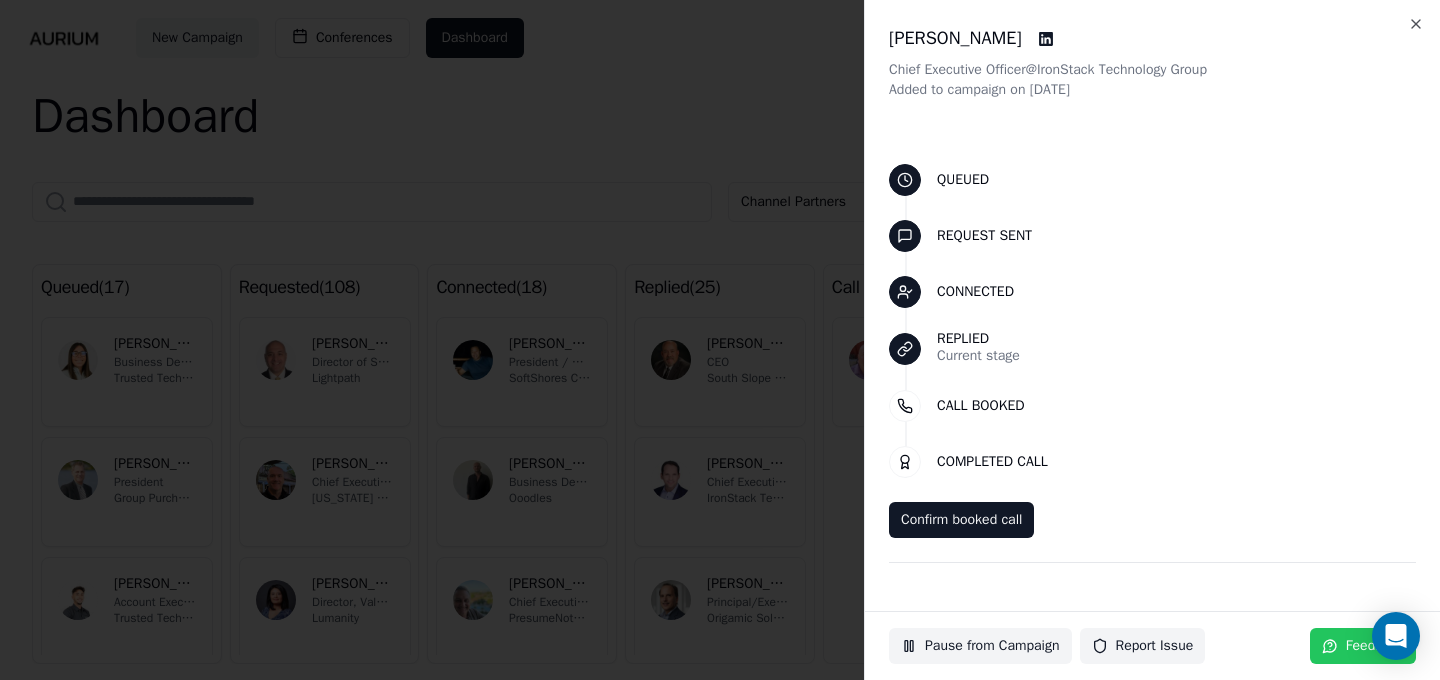 scroll, scrollTop: 53, scrollLeft: 0, axis: vertical 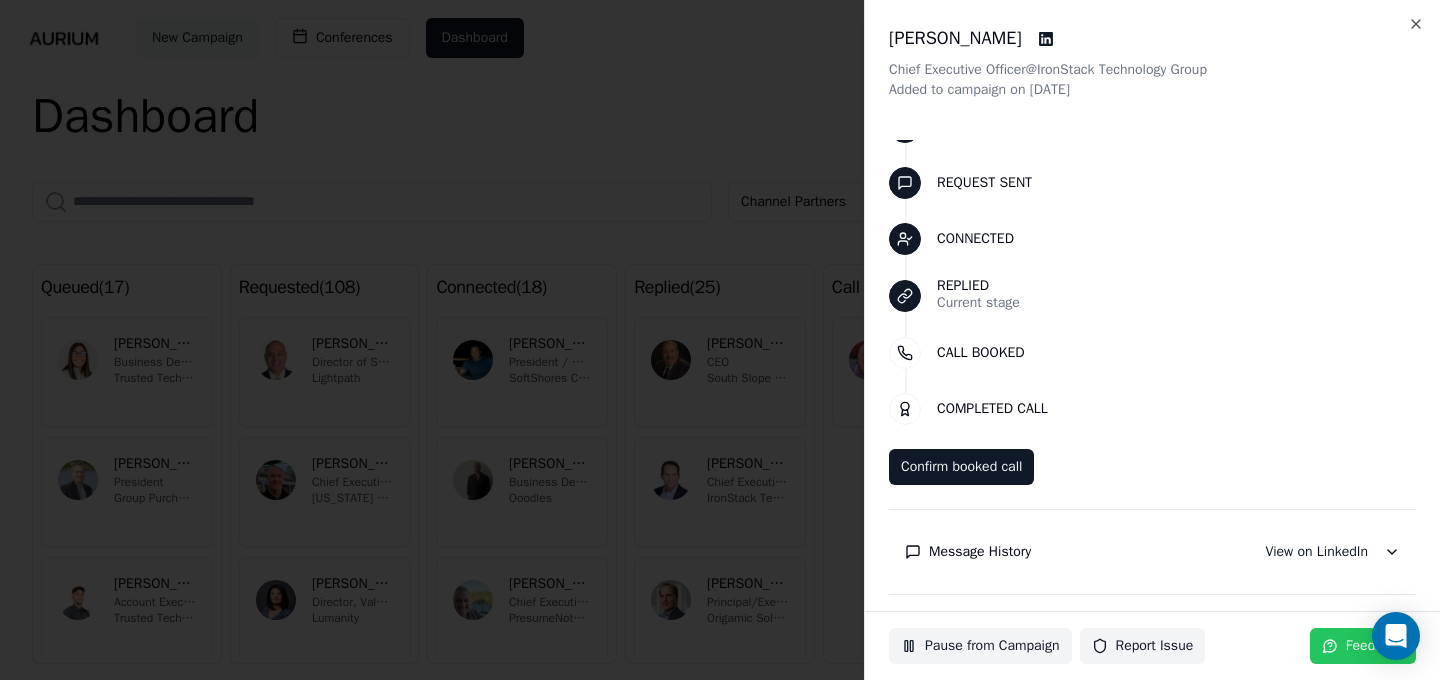 click on "Message History" at bounding box center (980, 552) 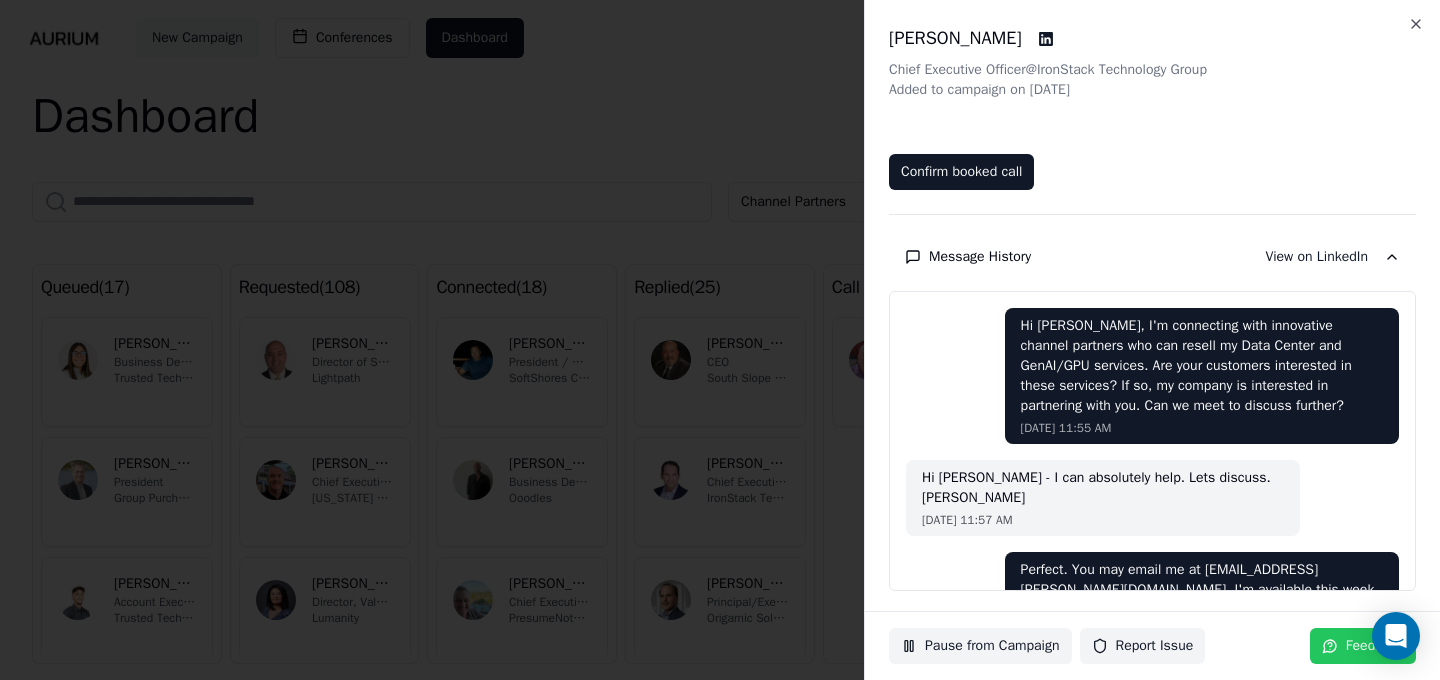 scroll, scrollTop: 385, scrollLeft: 0, axis: vertical 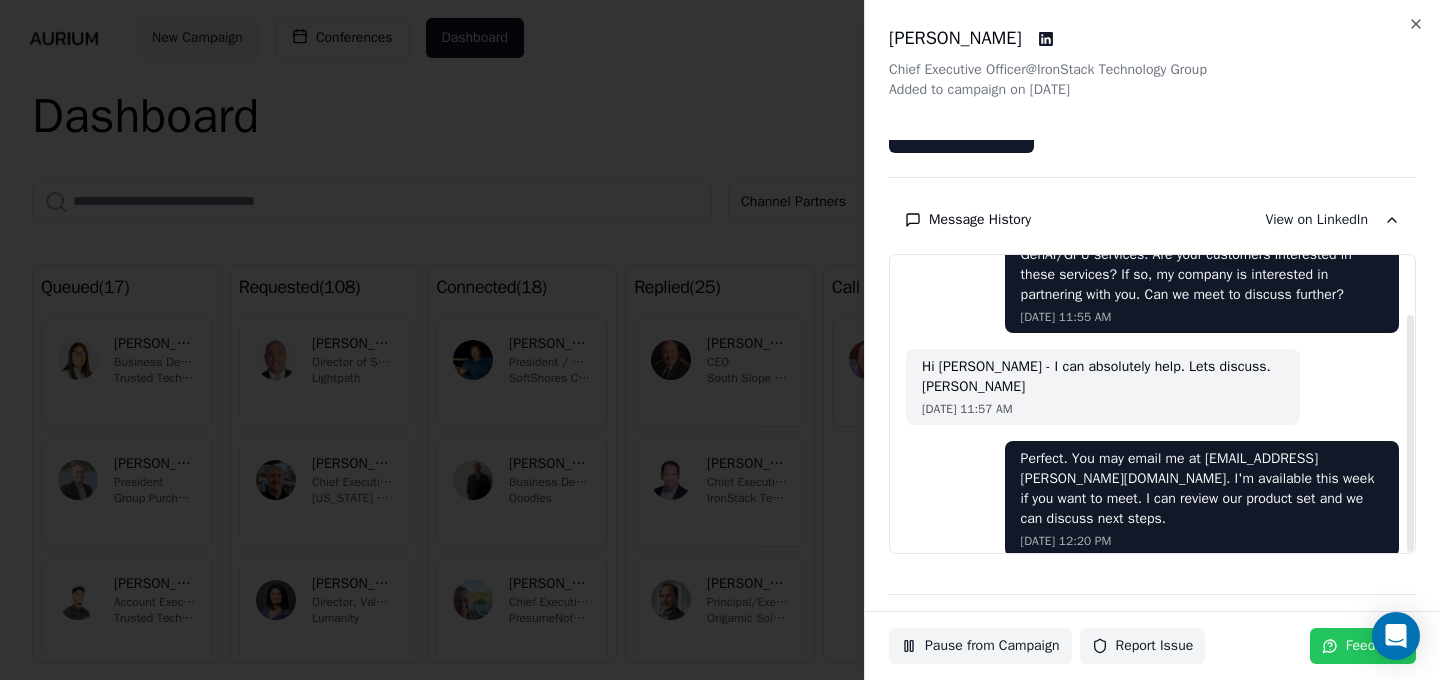 drag, startPoint x: 1393, startPoint y: 411, endPoint x: 1392, endPoint y: 486, distance: 75.00667 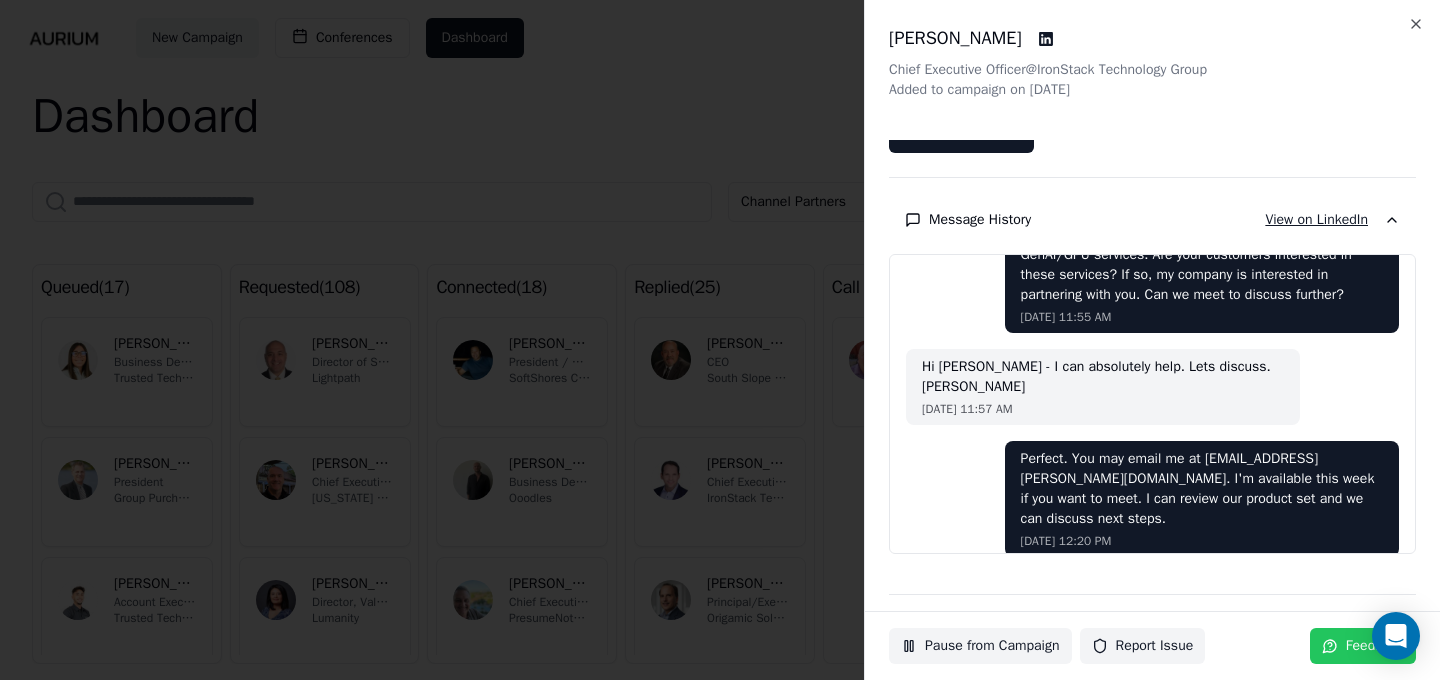 click on "View on LinkedIn" at bounding box center (1316, 220) 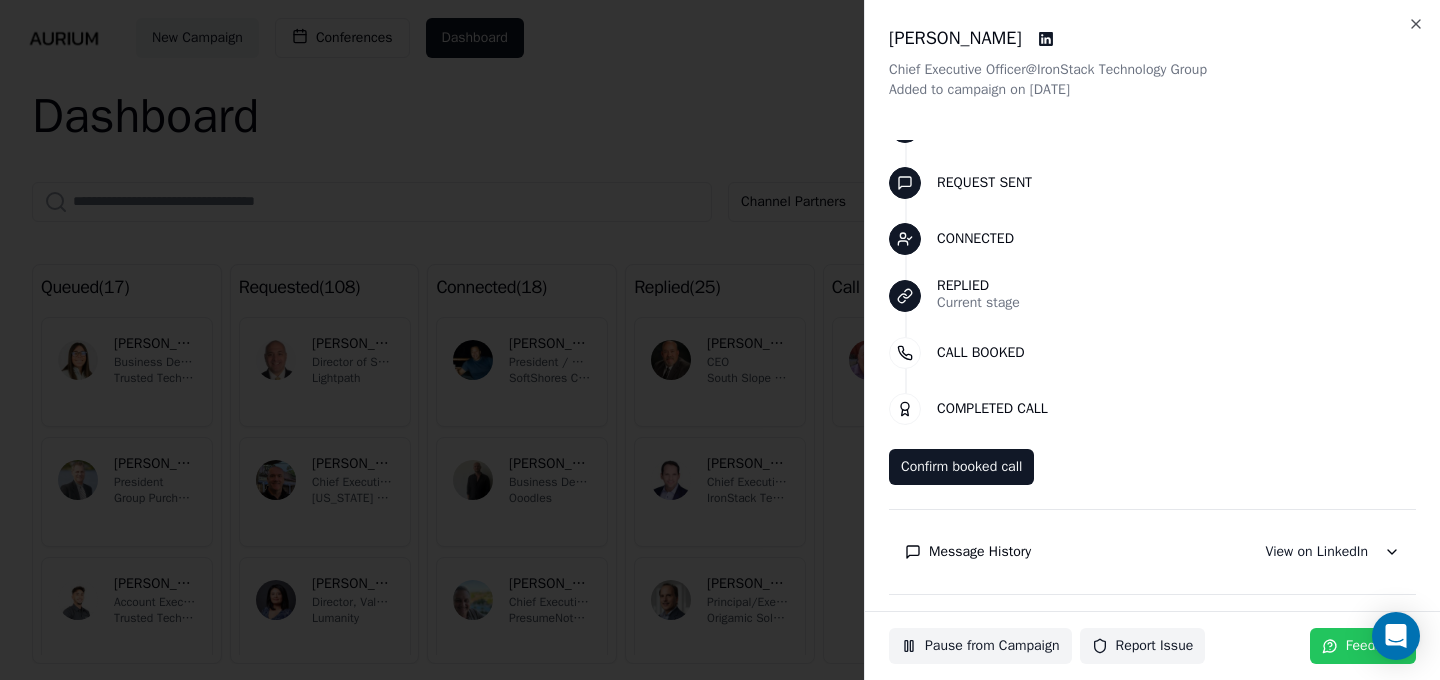 scroll, scrollTop: 53, scrollLeft: 0, axis: vertical 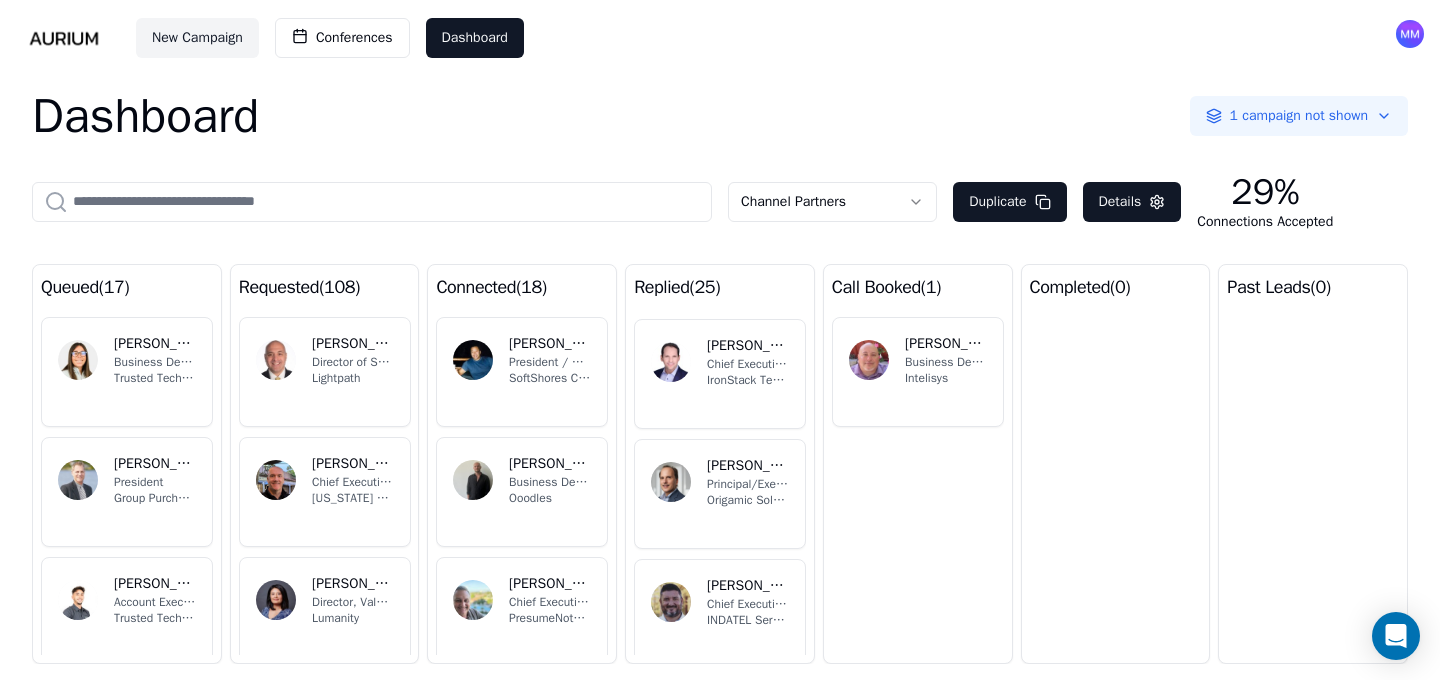 click at bounding box center (671, 482) 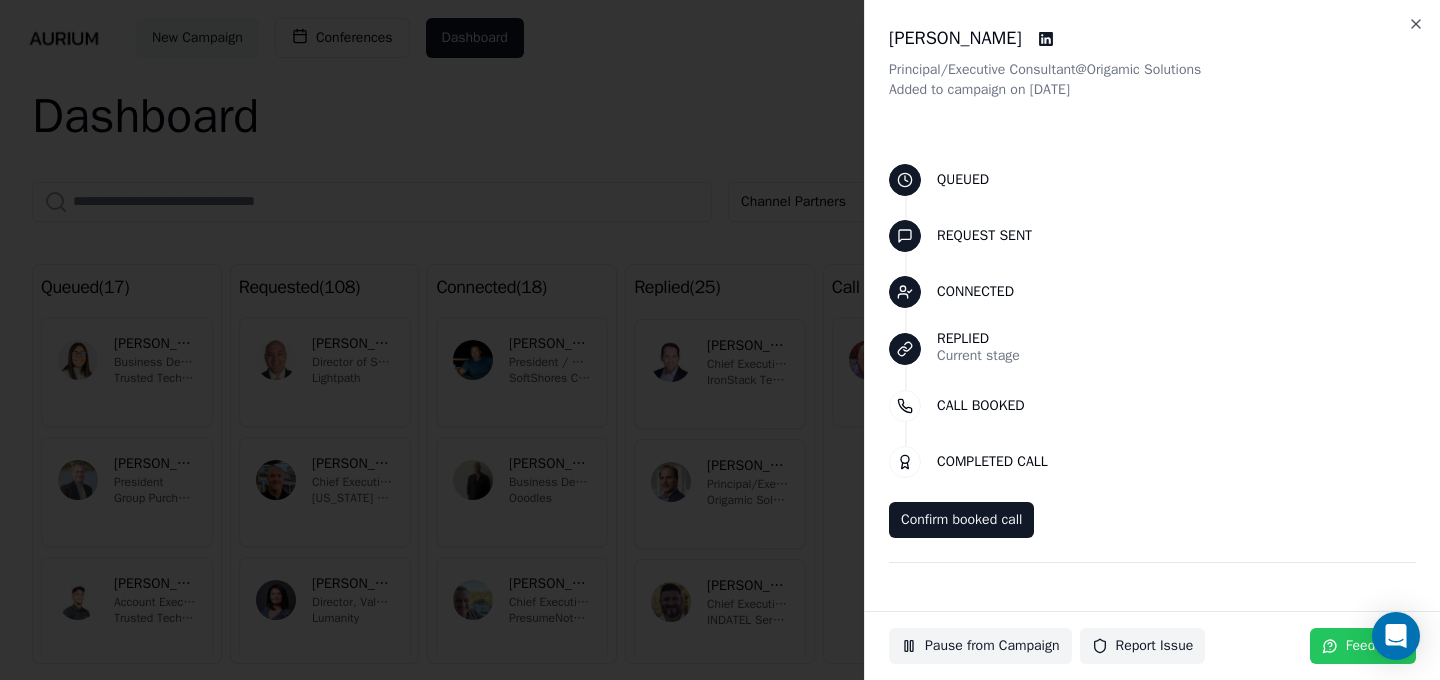 scroll, scrollTop: 53, scrollLeft: 0, axis: vertical 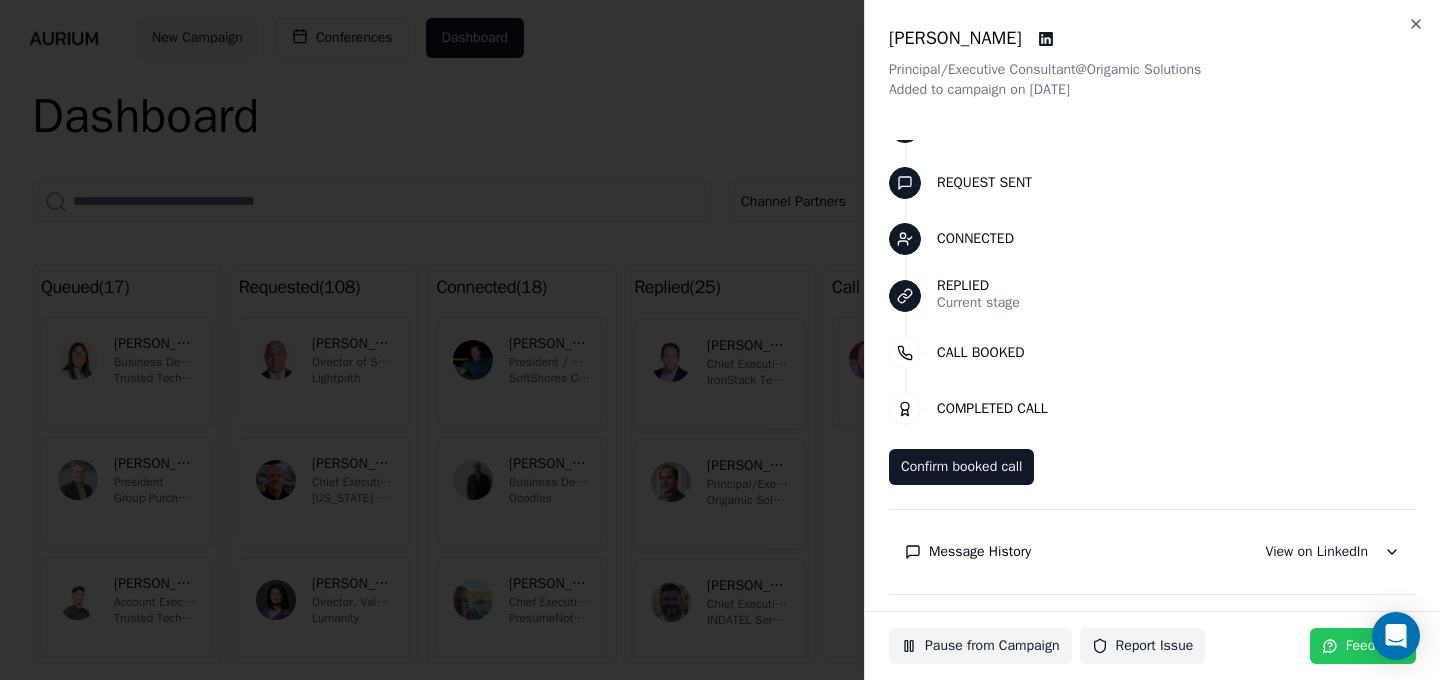 click on "Message History" at bounding box center (980, 552) 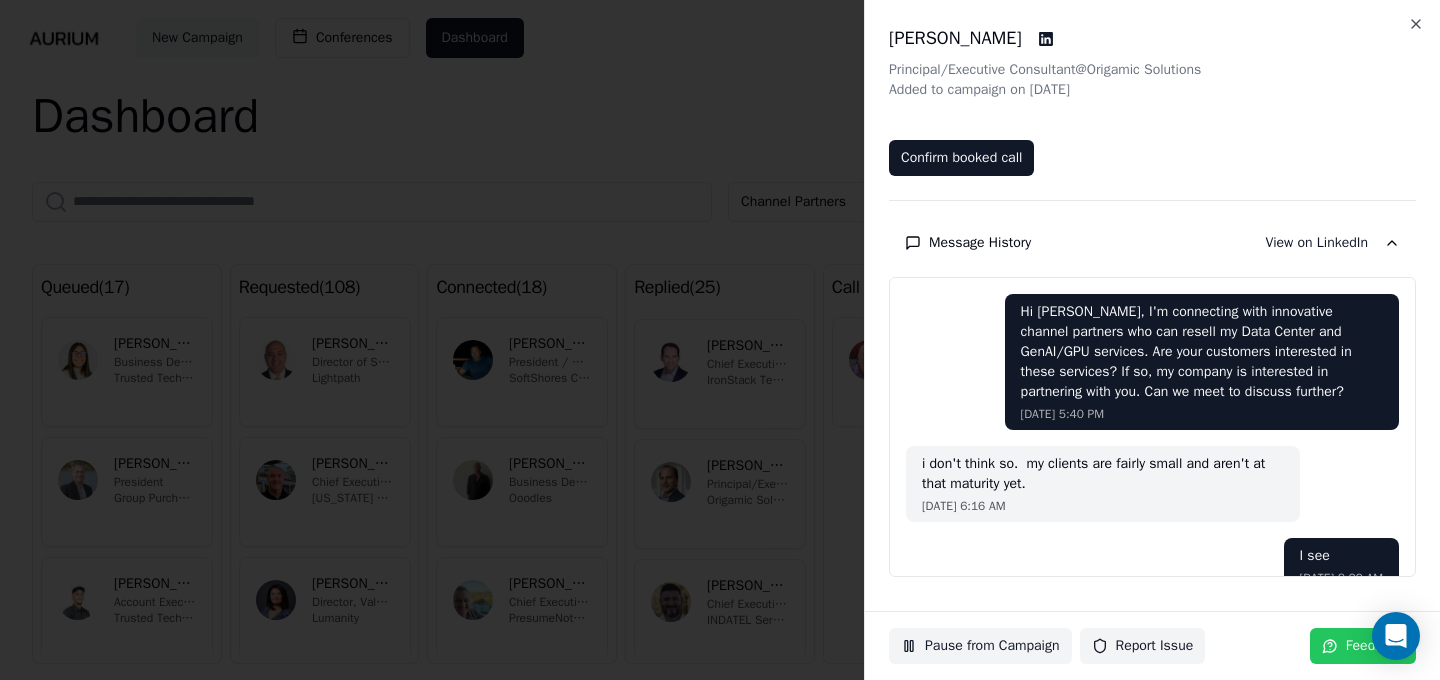 scroll, scrollTop: 385, scrollLeft: 0, axis: vertical 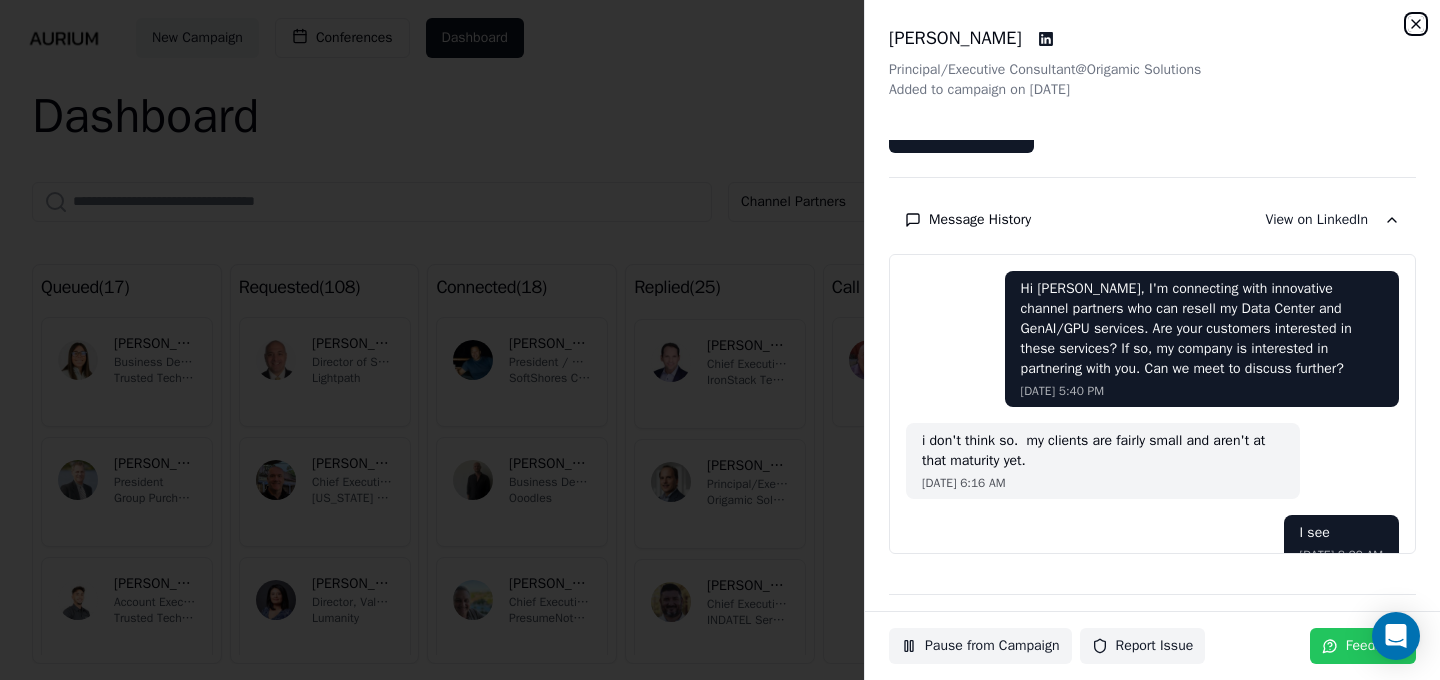 click 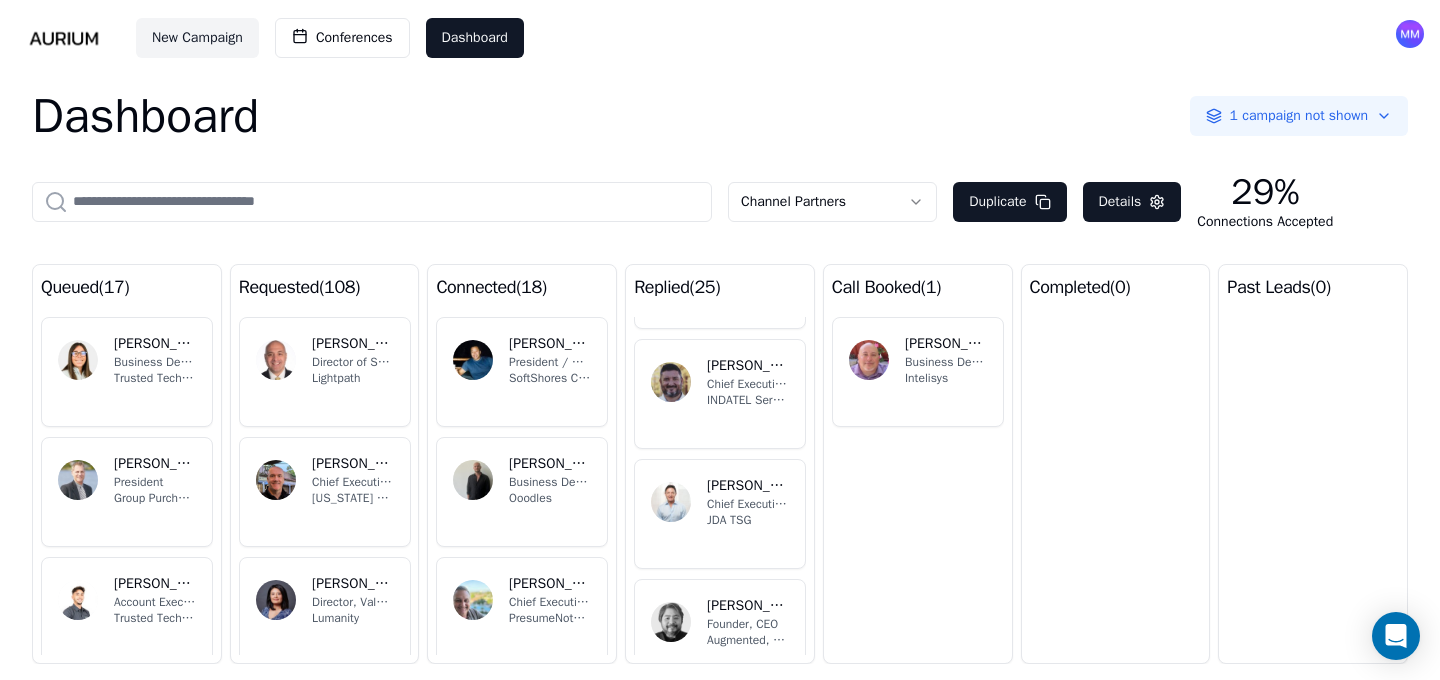scroll, scrollTop: 355, scrollLeft: 0, axis: vertical 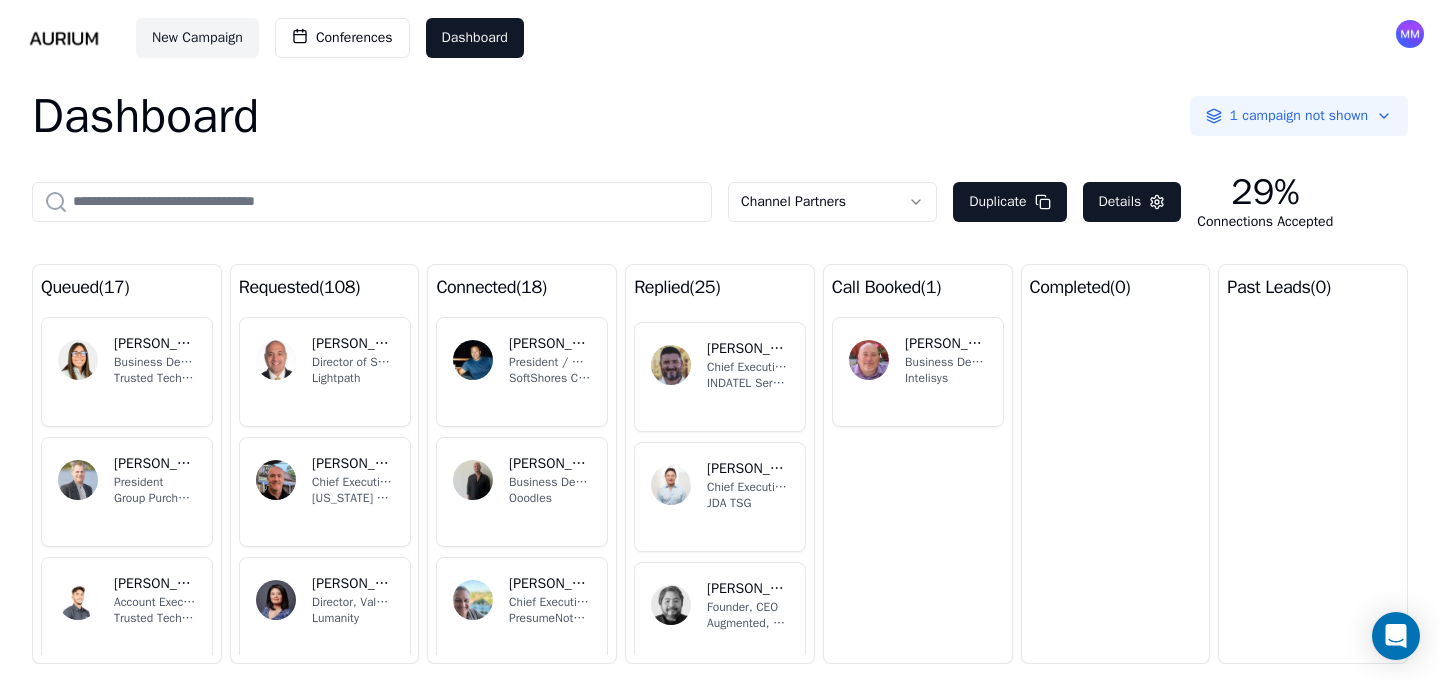 click on "[PERSON_NAME] [PERSON_NAME] Chief Executive Officer INDATEL Services" at bounding box center (720, 377) 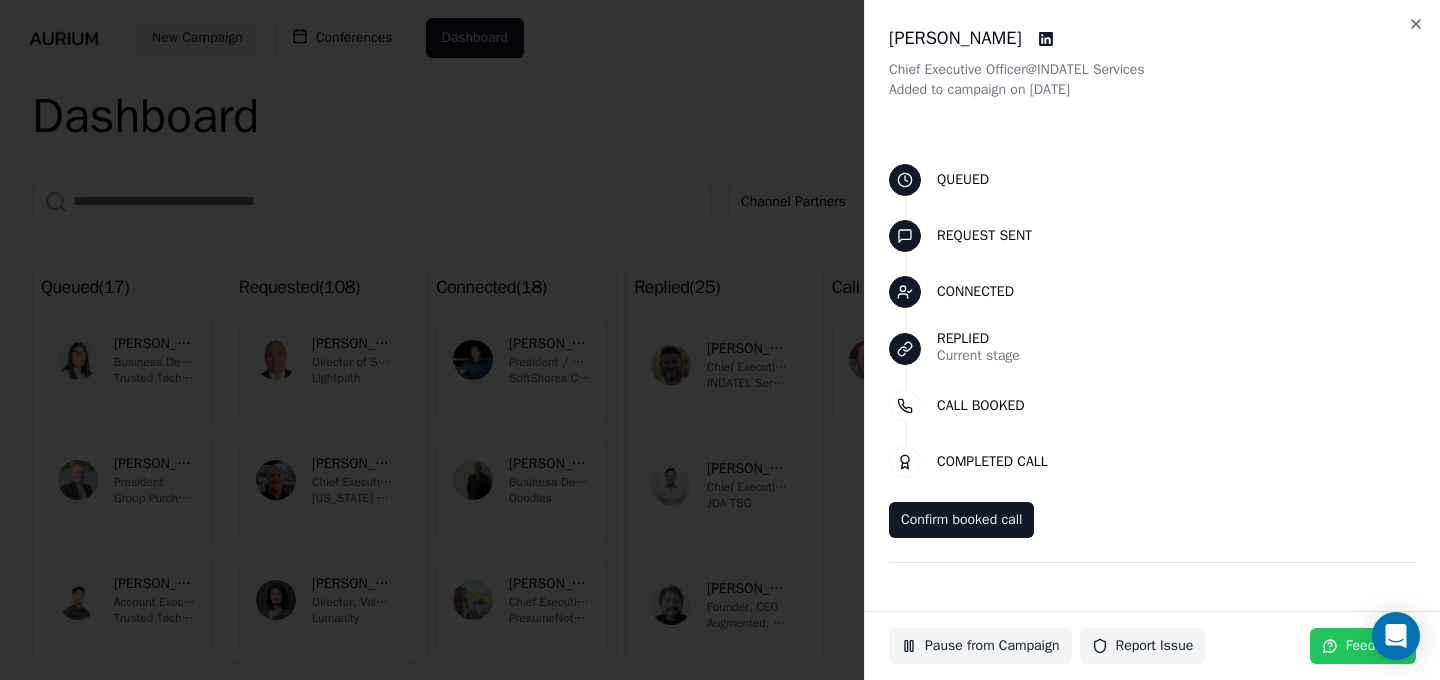 scroll, scrollTop: 53, scrollLeft: 0, axis: vertical 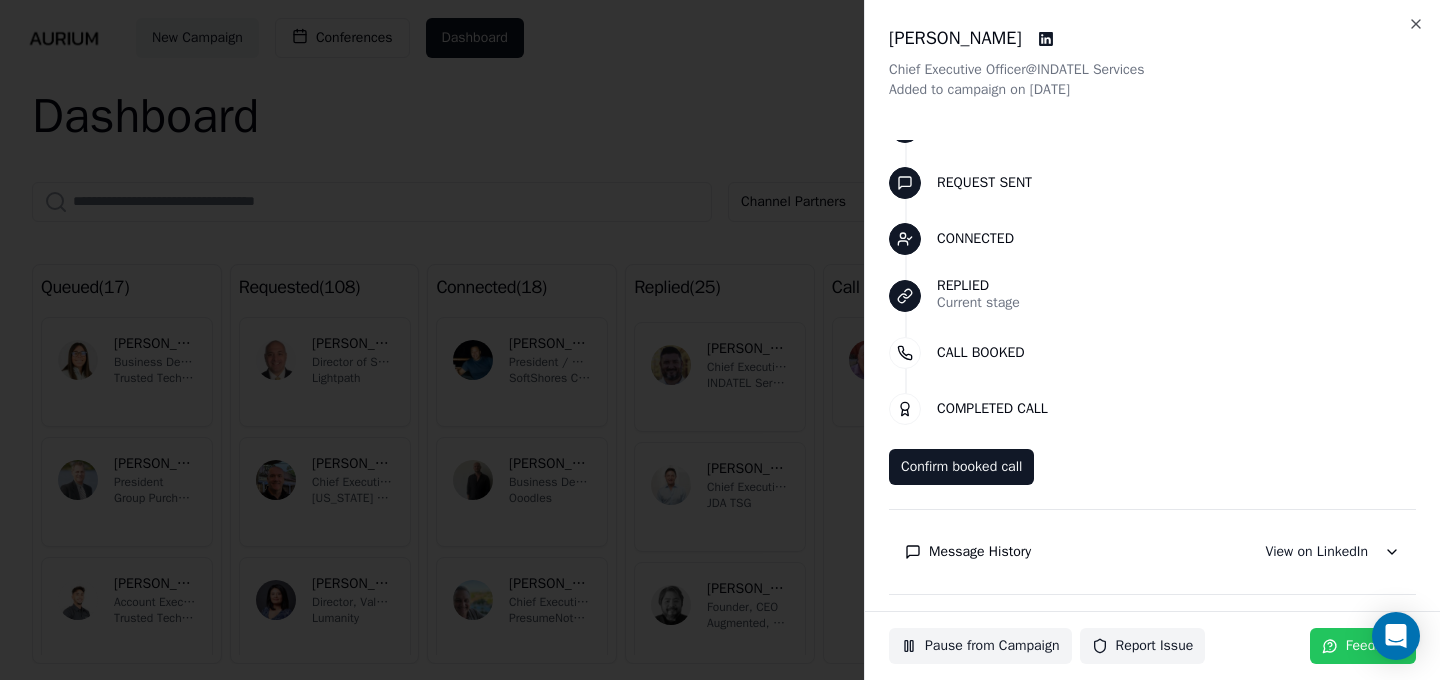 click on "Message History" at bounding box center (980, 552) 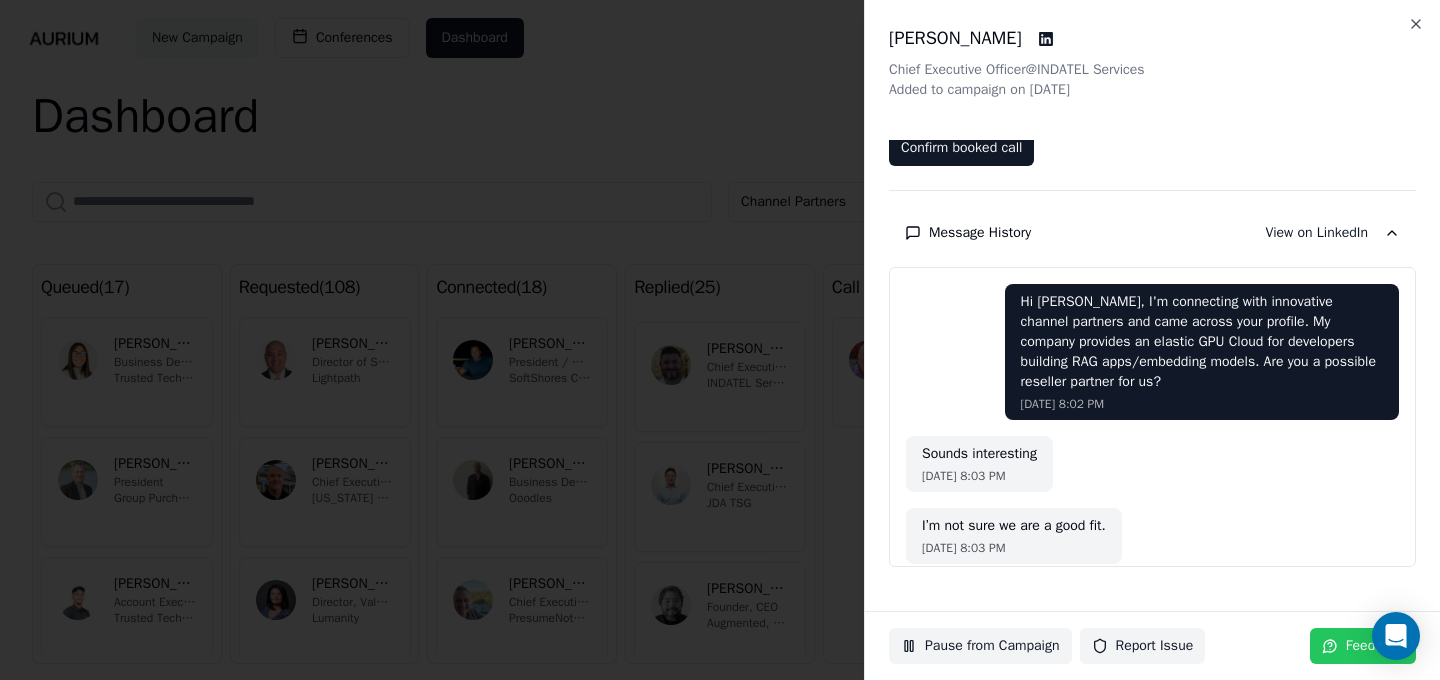 scroll, scrollTop: 385, scrollLeft: 0, axis: vertical 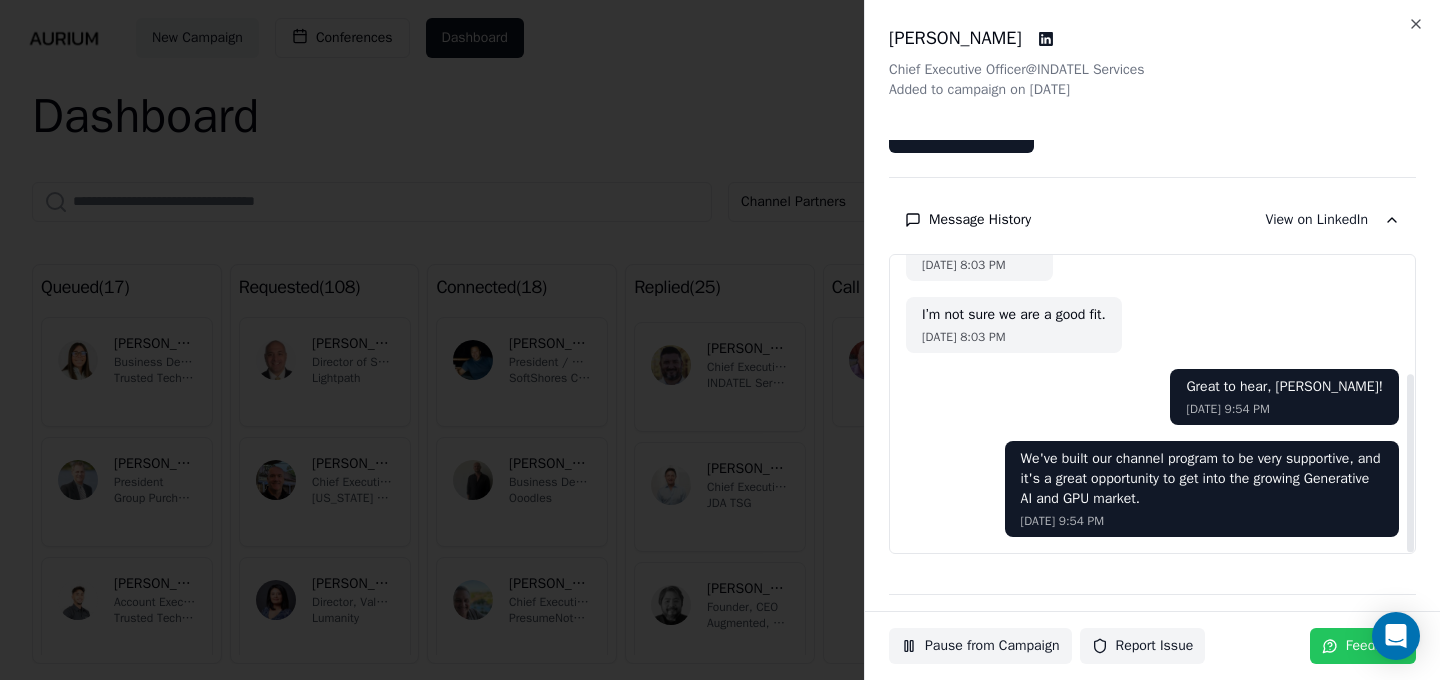drag, startPoint x: 1391, startPoint y: 397, endPoint x: 1377, endPoint y: 553, distance: 156.62694 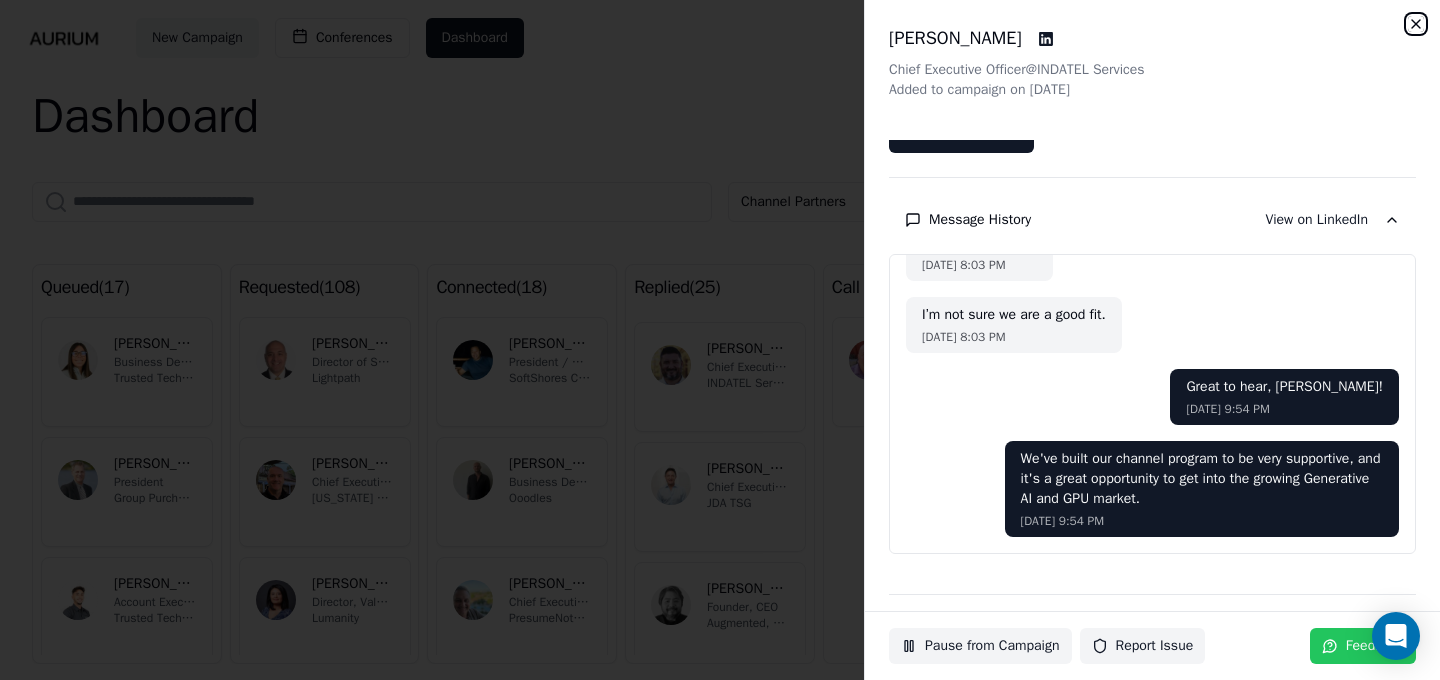 click 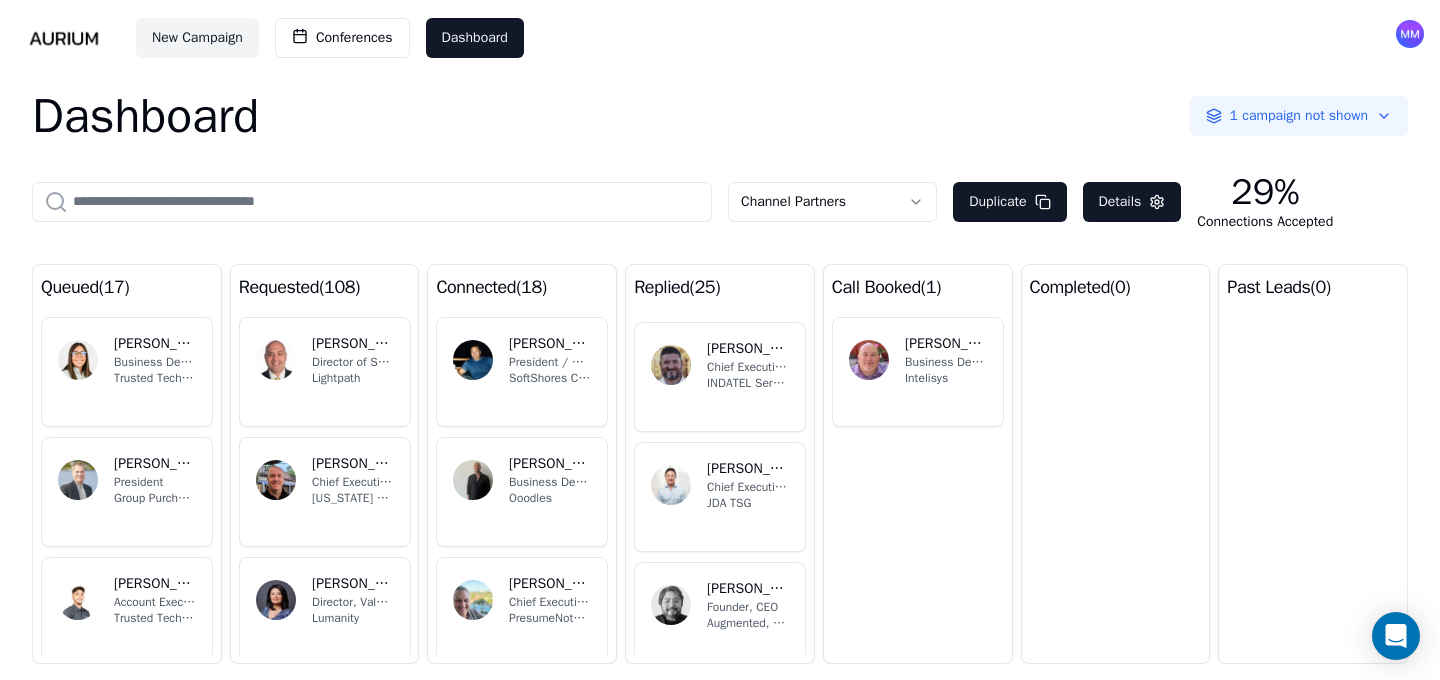 click on "INDATEL Services" at bounding box center (748, 383) 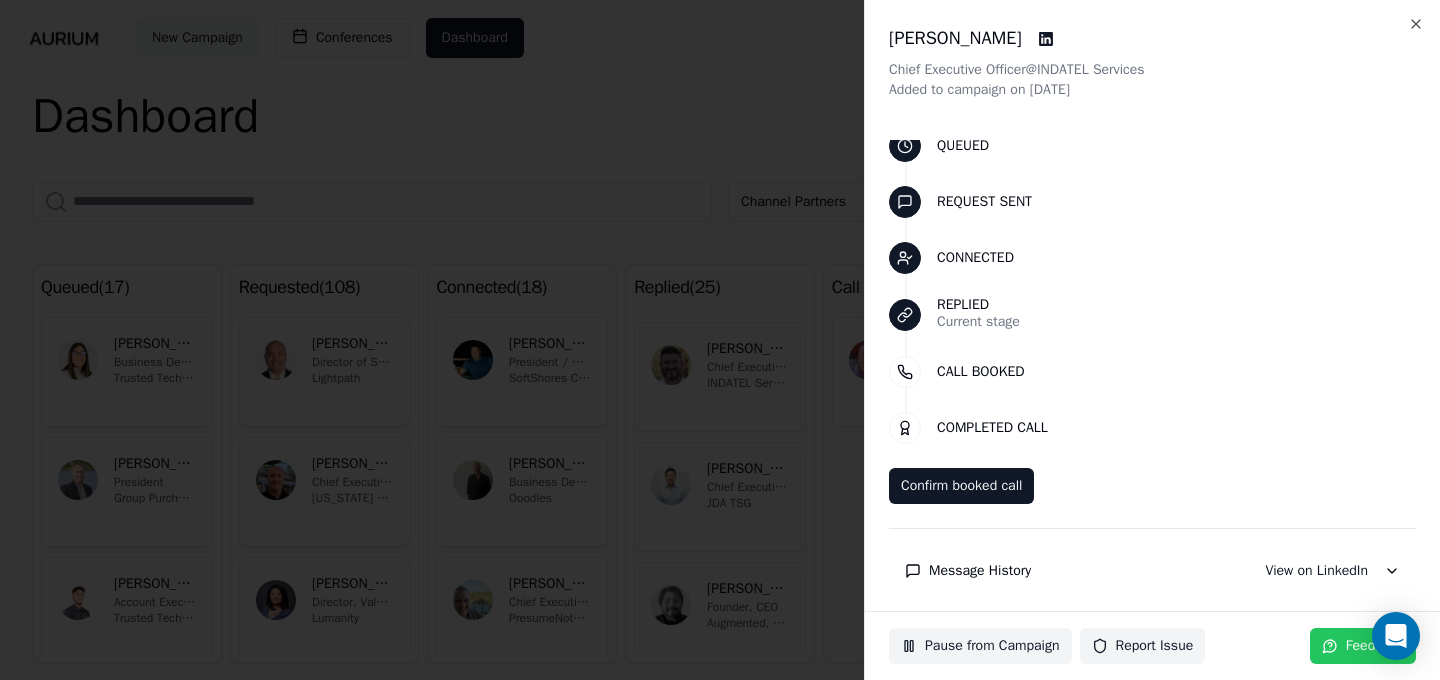 scroll, scrollTop: 53, scrollLeft: 0, axis: vertical 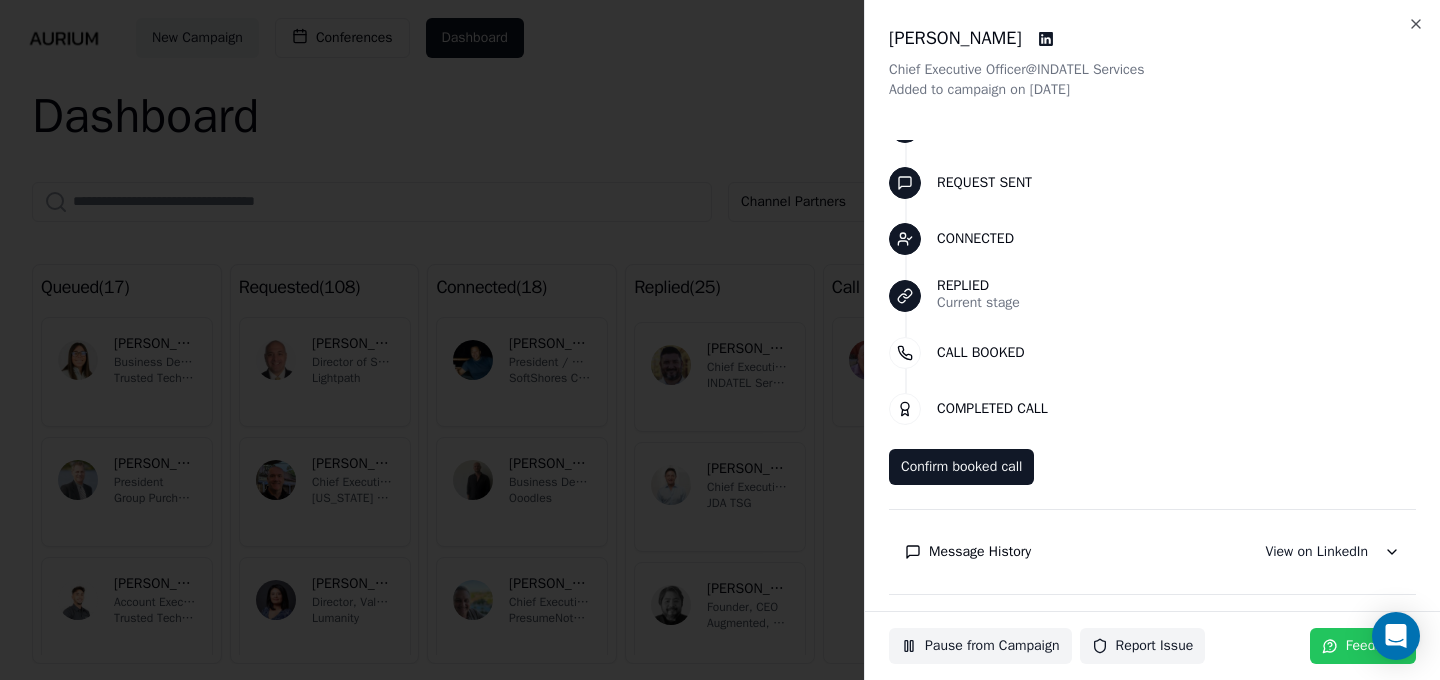 click on "Message History" at bounding box center [980, 552] 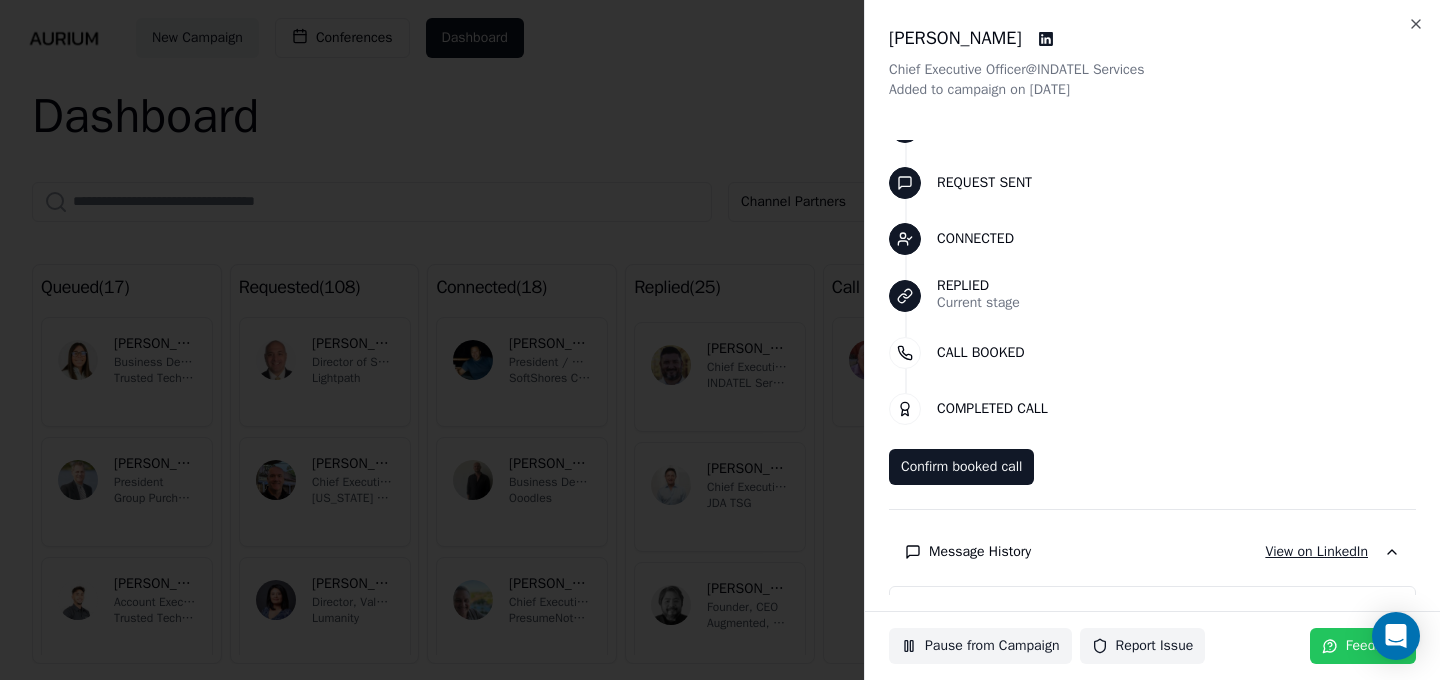 click on "View on LinkedIn" at bounding box center (1316, 552) 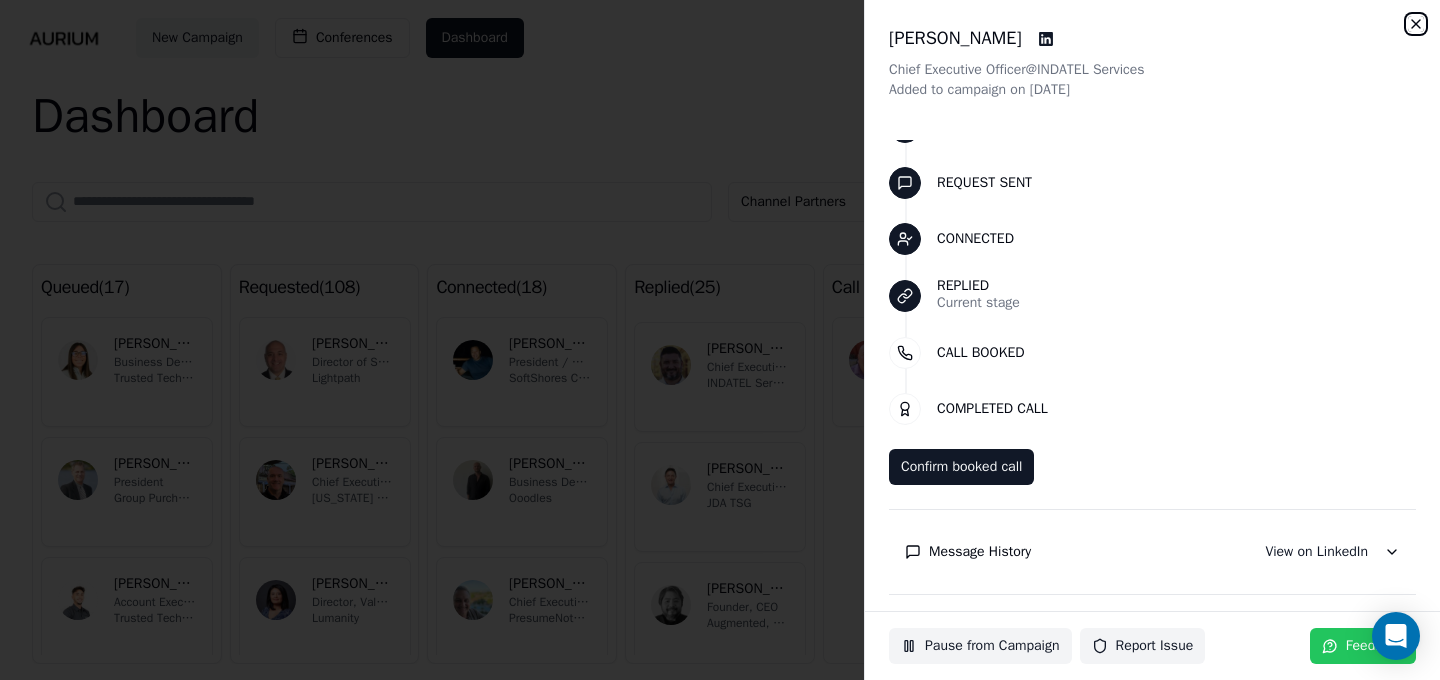 click 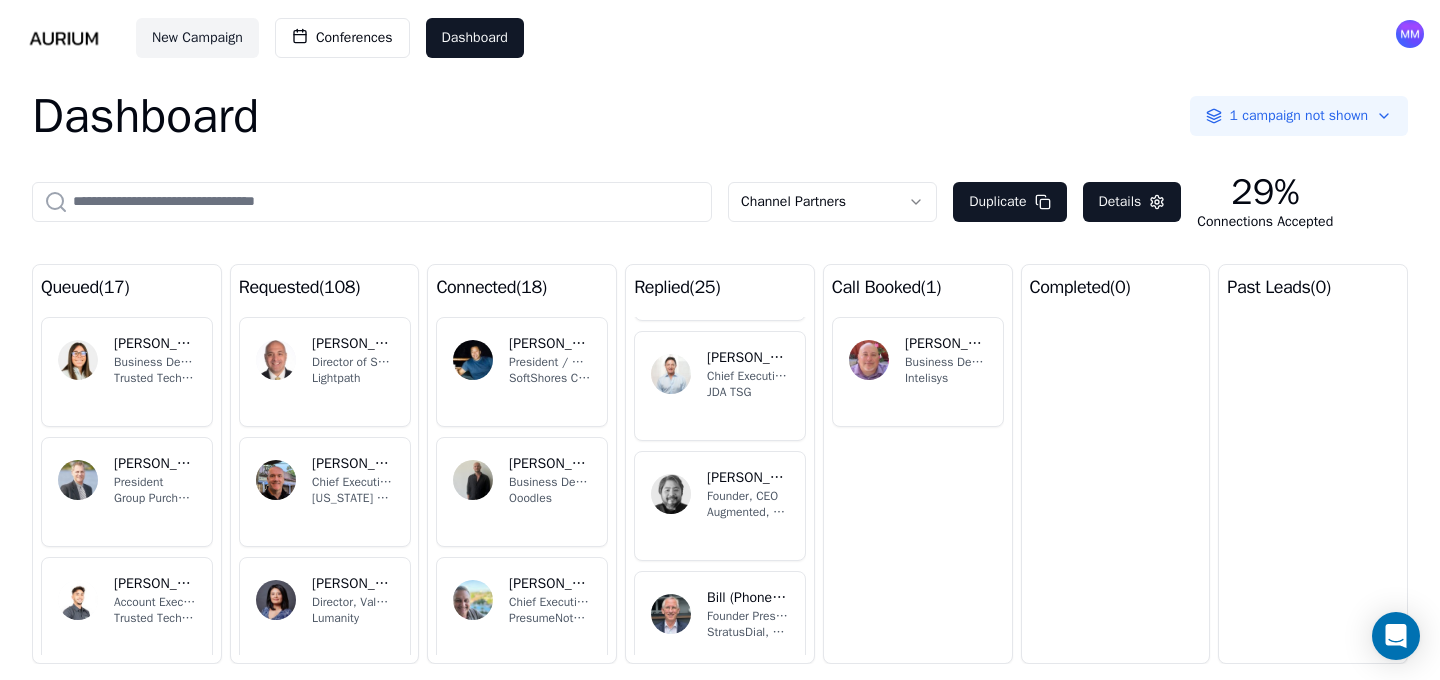 scroll, scrollTop: 471, scrollLeft: 0, axis: vertical 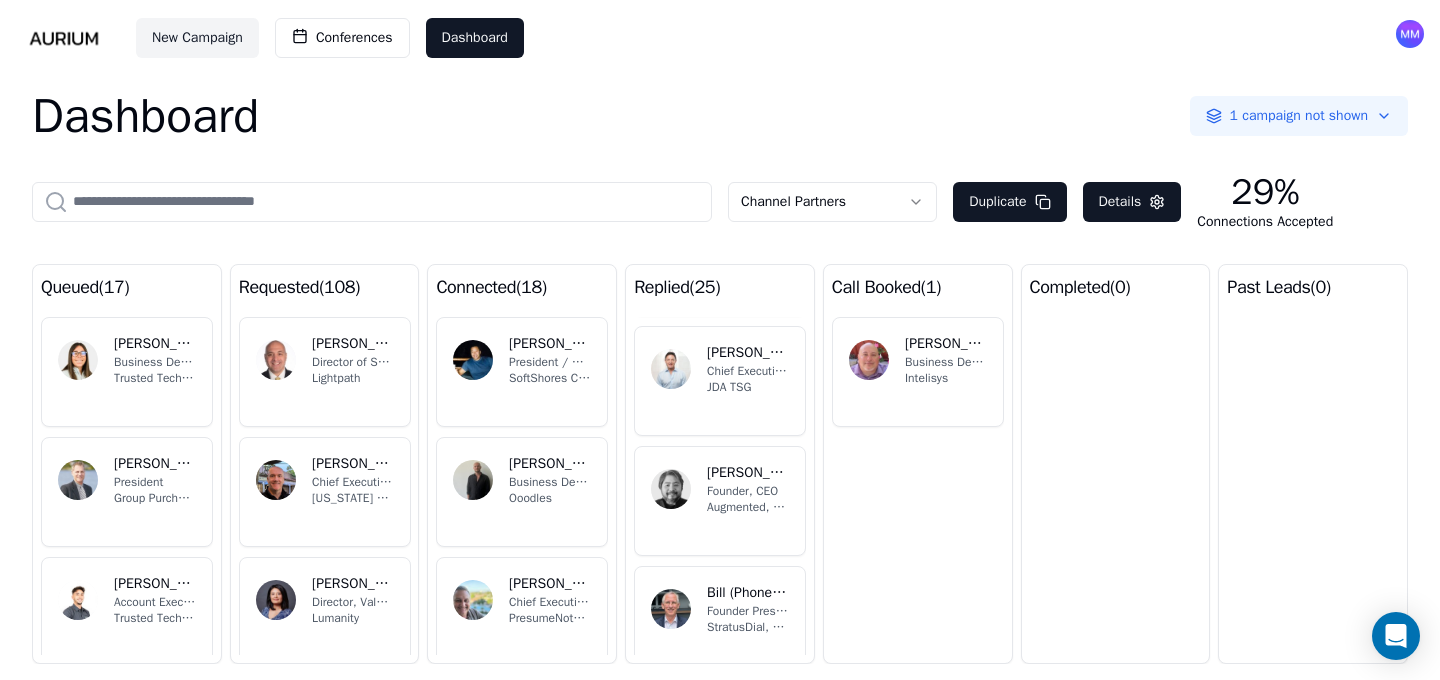 click on "AM [PERSON_NAME] Chief Executive Officer [PERSON_NAME]" at bounding box center [720, 381] 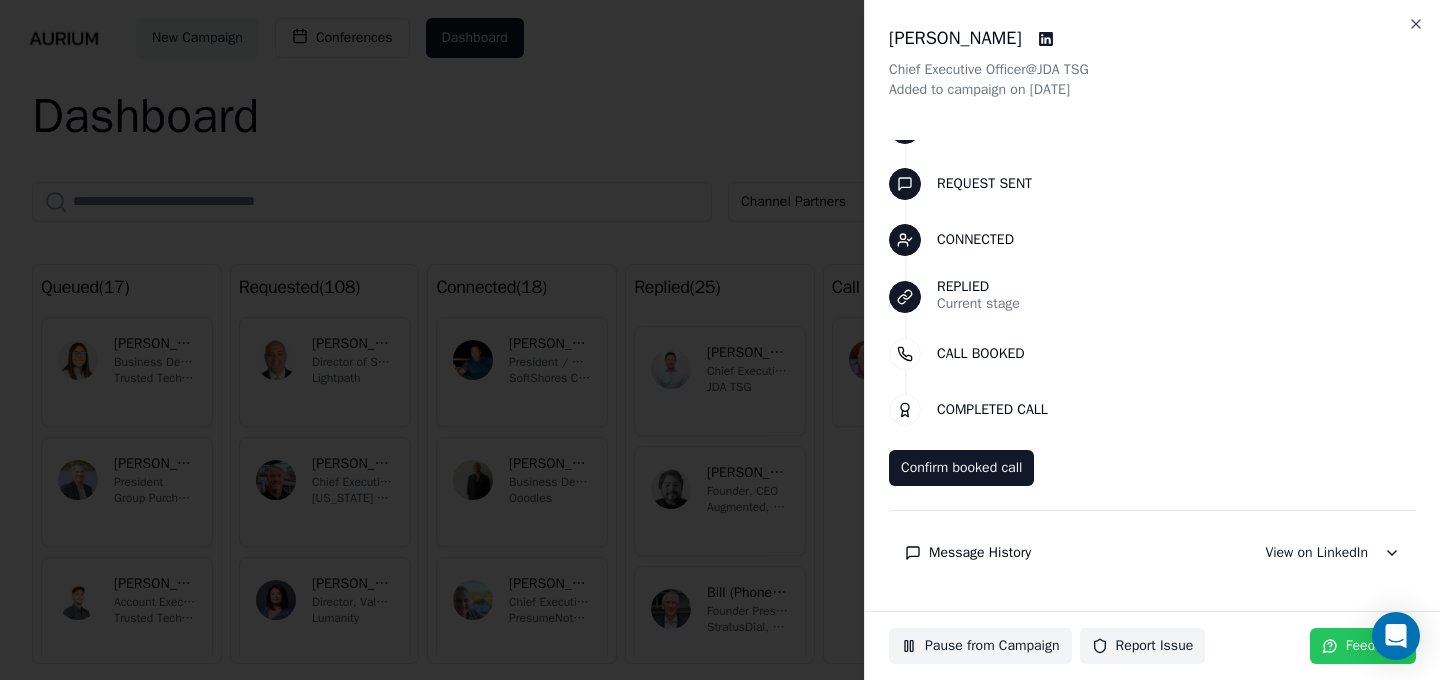 scroll, scrollTop: 53, scrollLeft: 0, axis: vertical 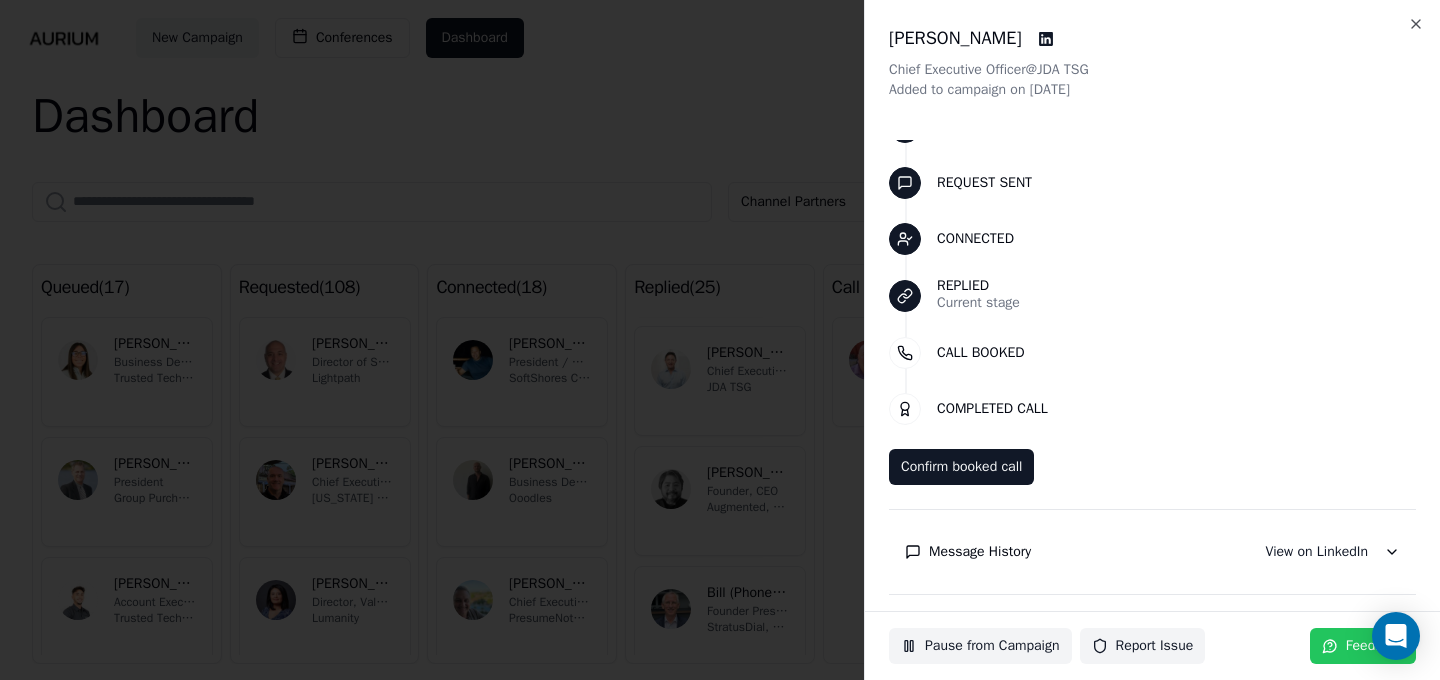 click on "Message History" at bounding box center (980, 552) 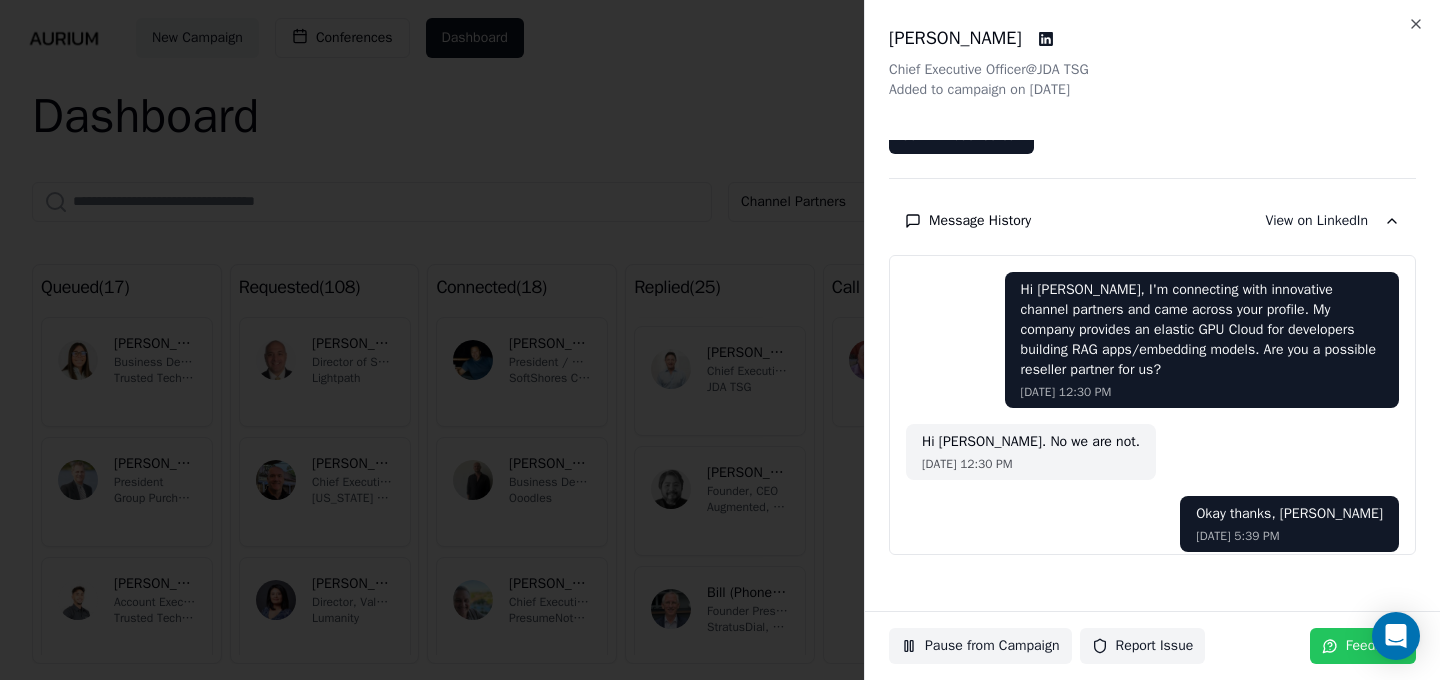 scroll, scrollTop: 385, scrollLeft: 0, axis: vertical 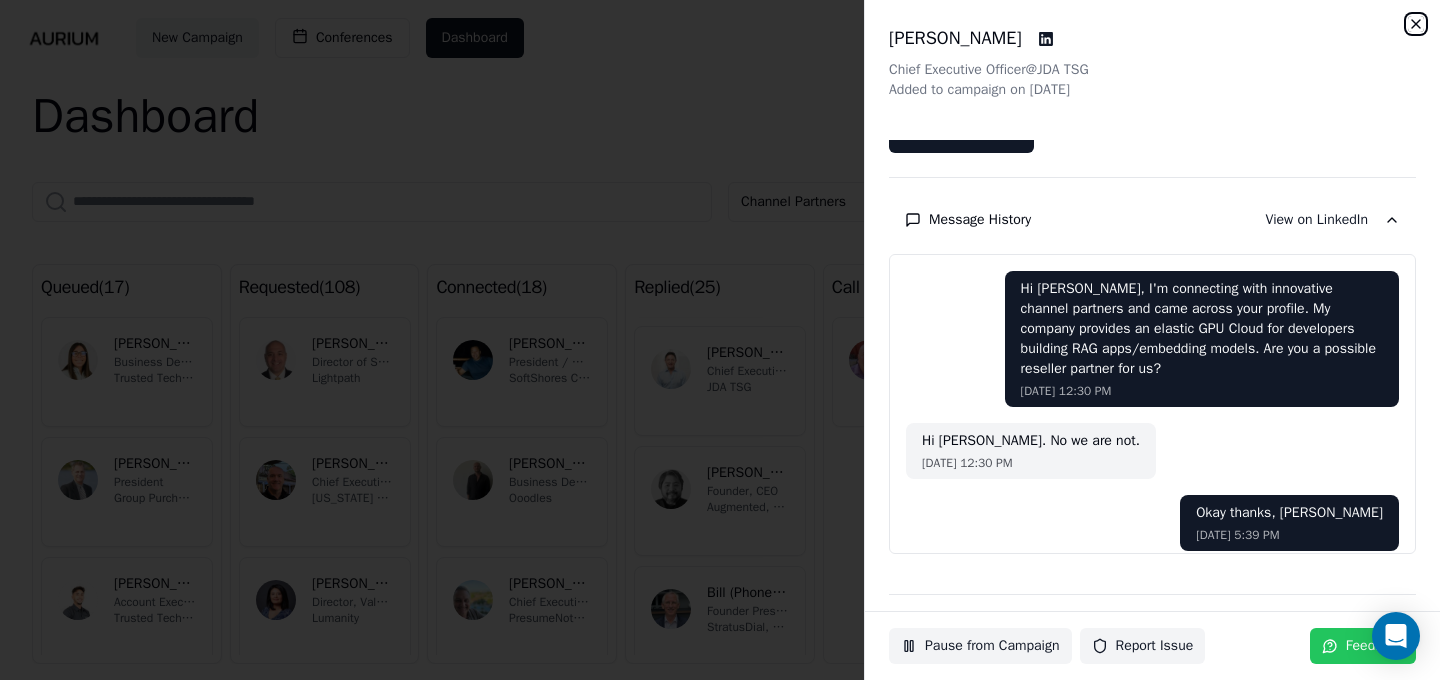 click 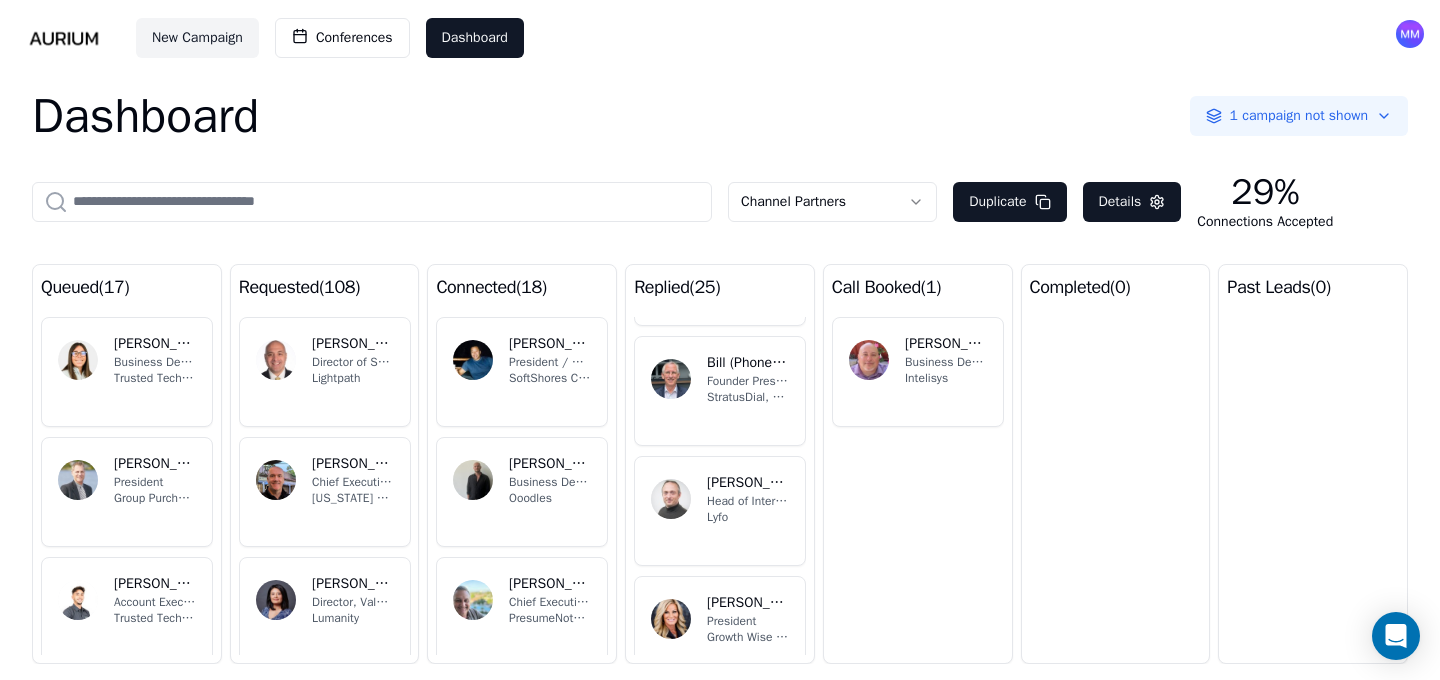 scroll, scrollTop: 736, scrollLeft: 0, axis: vertical 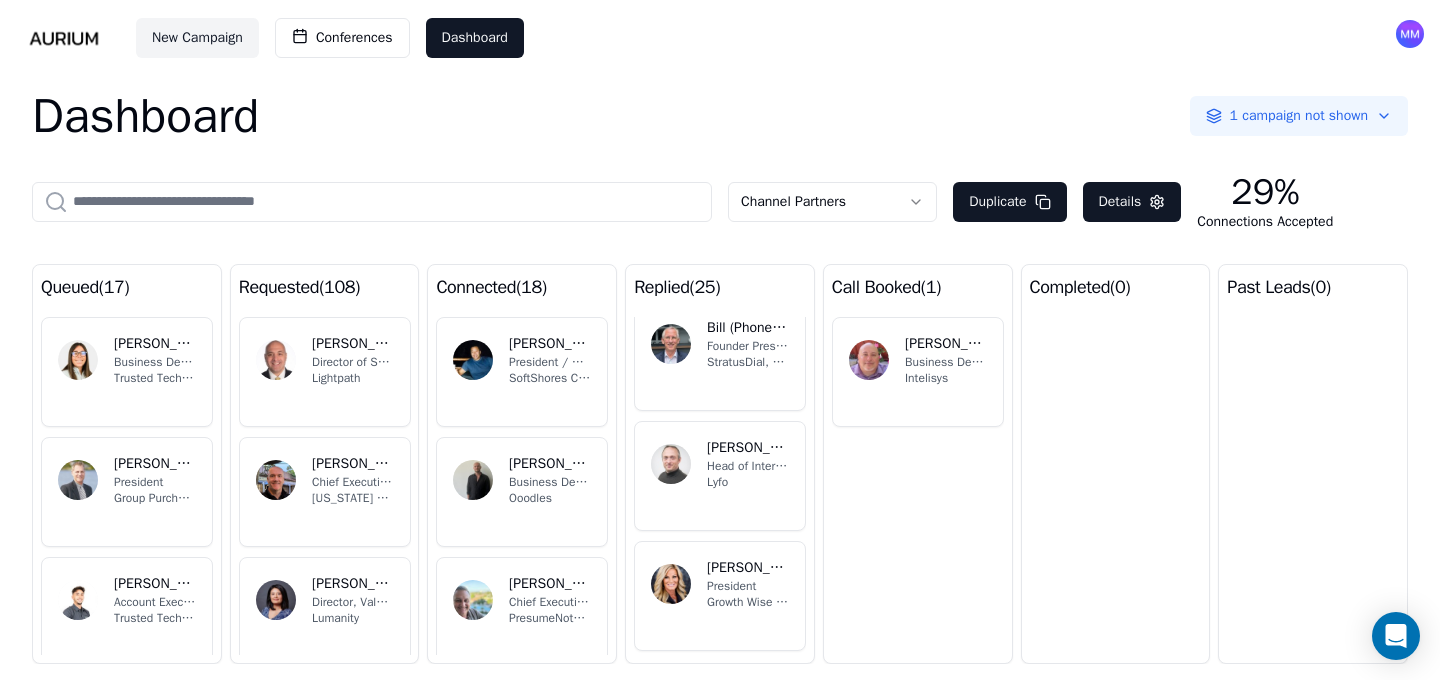 click on "BM Bill (PhoneBill) [PERSON_NAME] Founder President & CEO StratusDial, LLC" at bounding box center (720, 356) 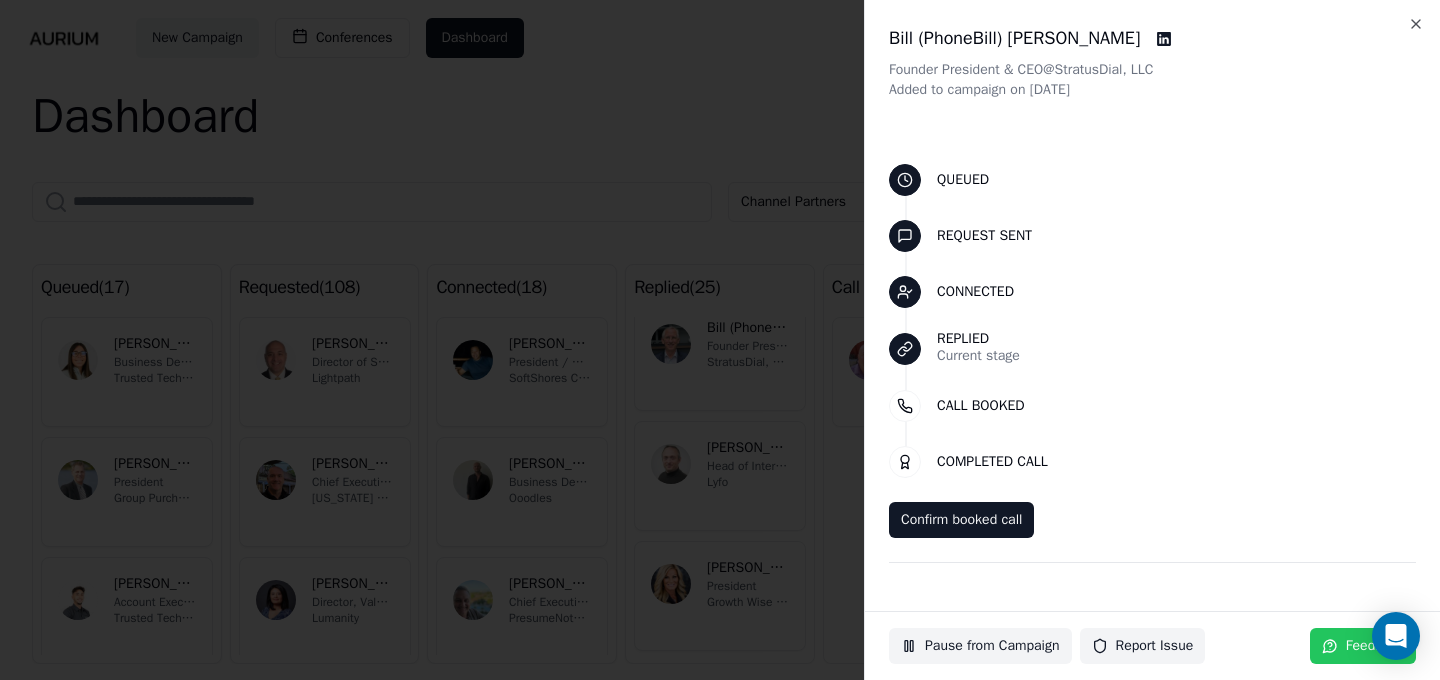 scroll, scrollTop: 53, scrollLeft: 0, axis: vertical 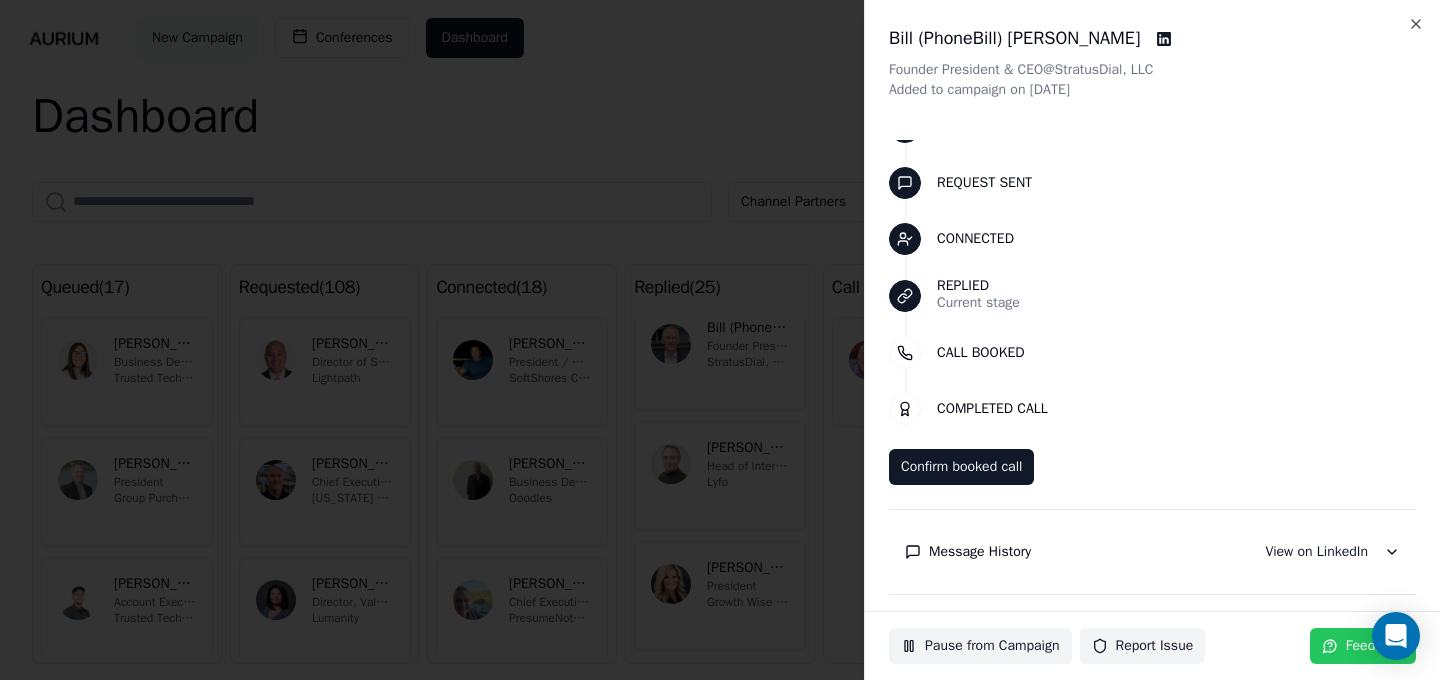 click on "Message History" at bounding box center [980, 552] 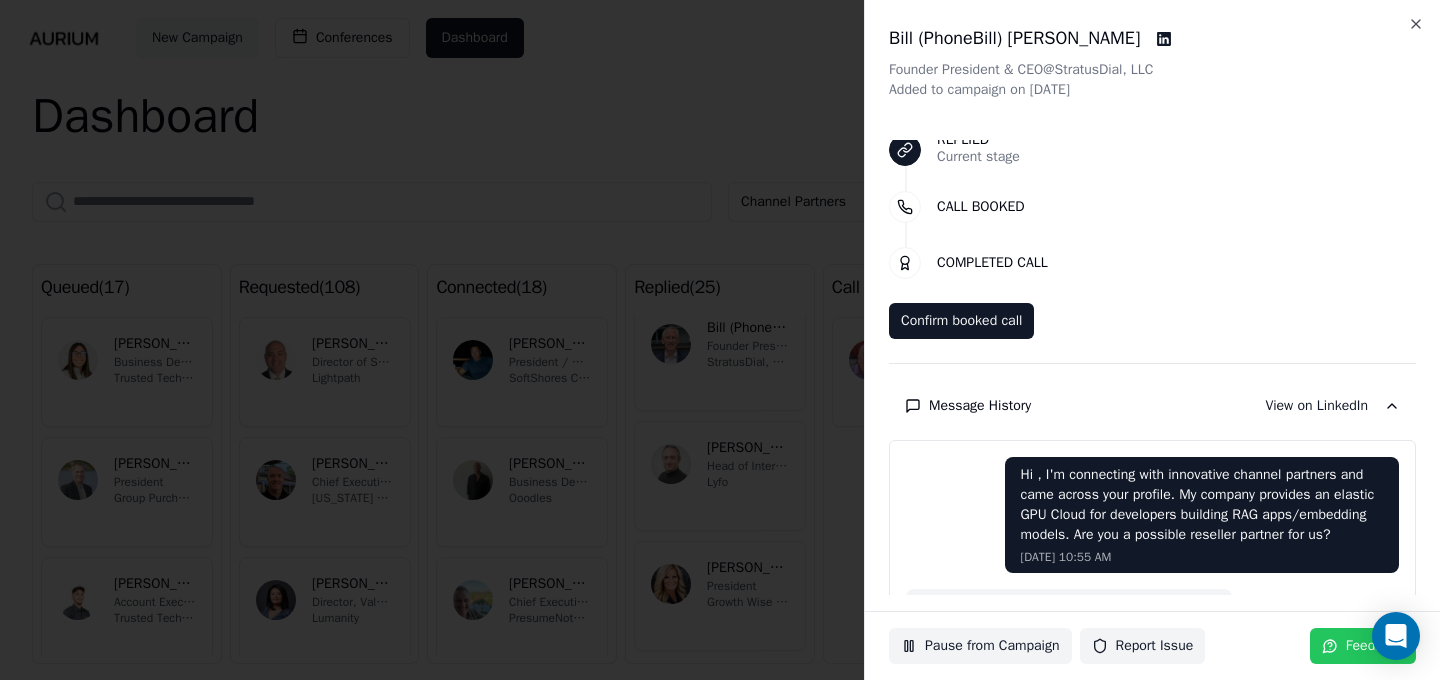 scroll, scrollTop: 385, scrollLeft: 0, axis: vertical 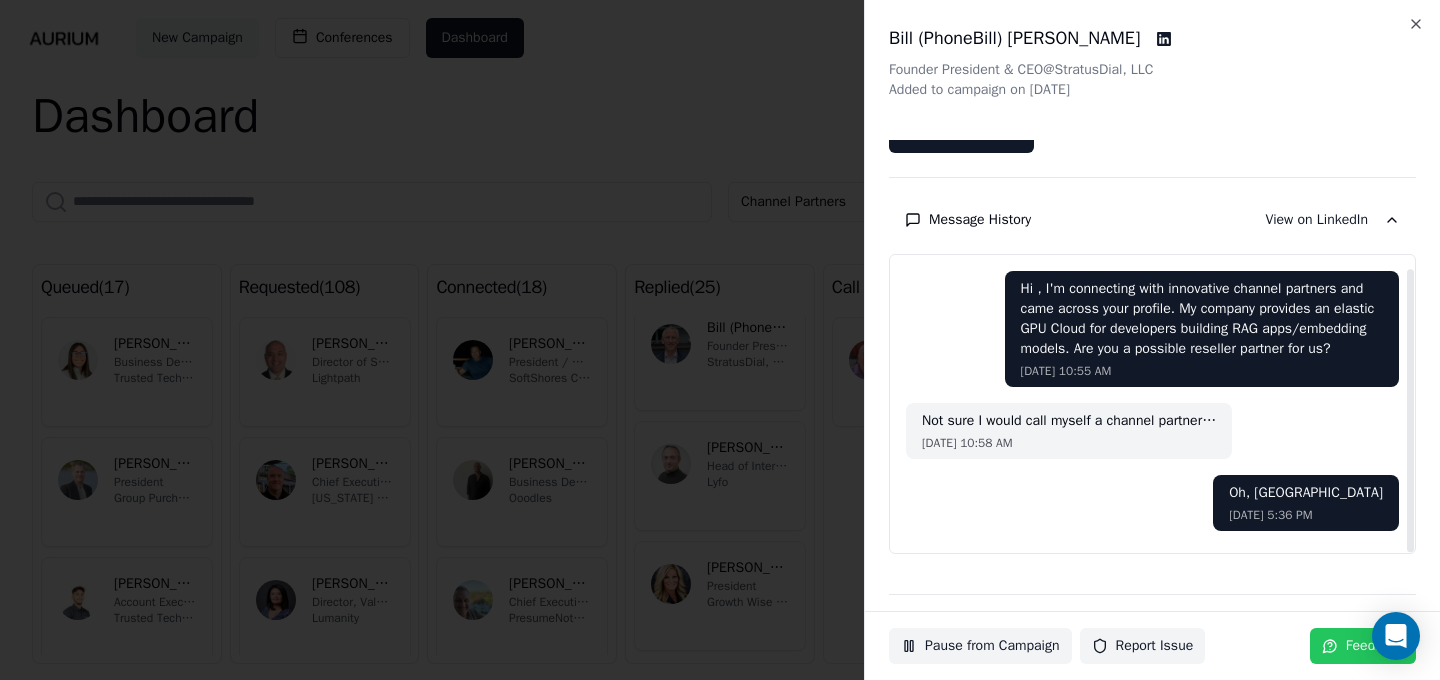 drag, startPoint x: 1394, startPoint y: 491, endPoint x: 1394, endPoint y: 595, distance: 104 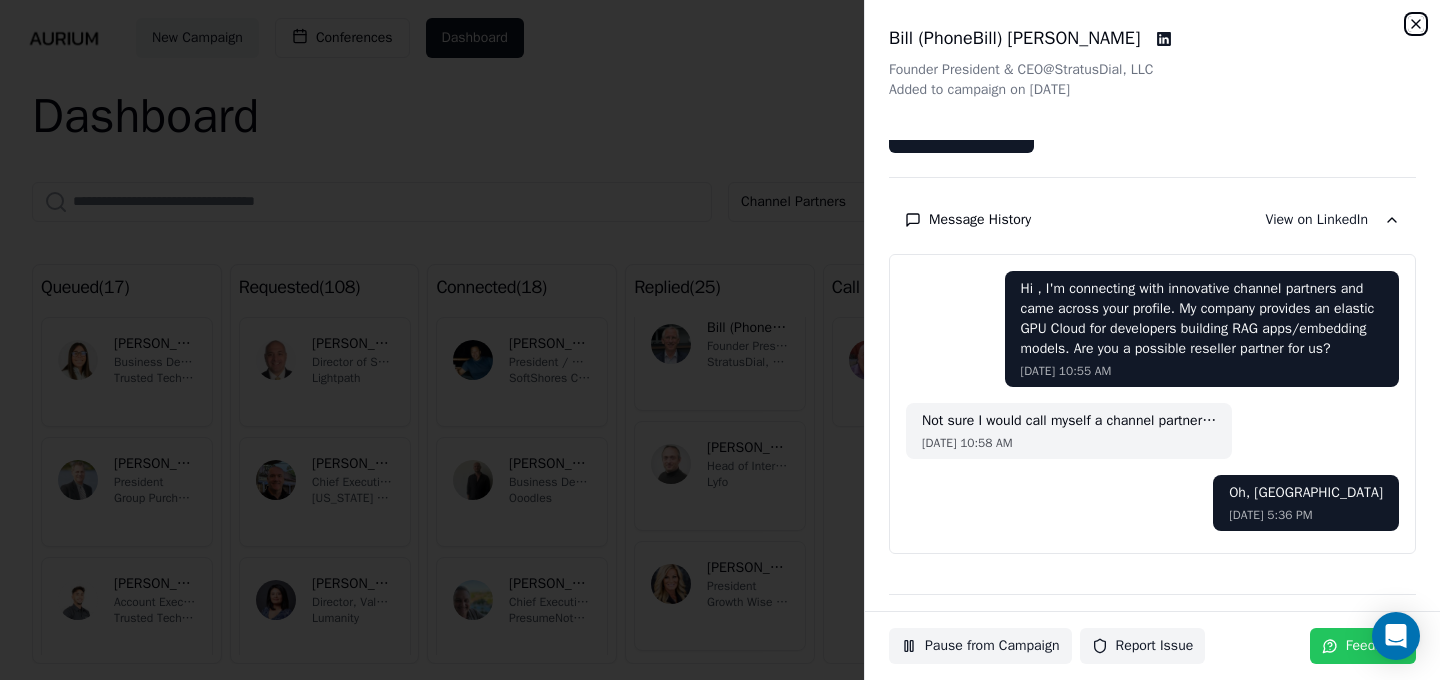 click 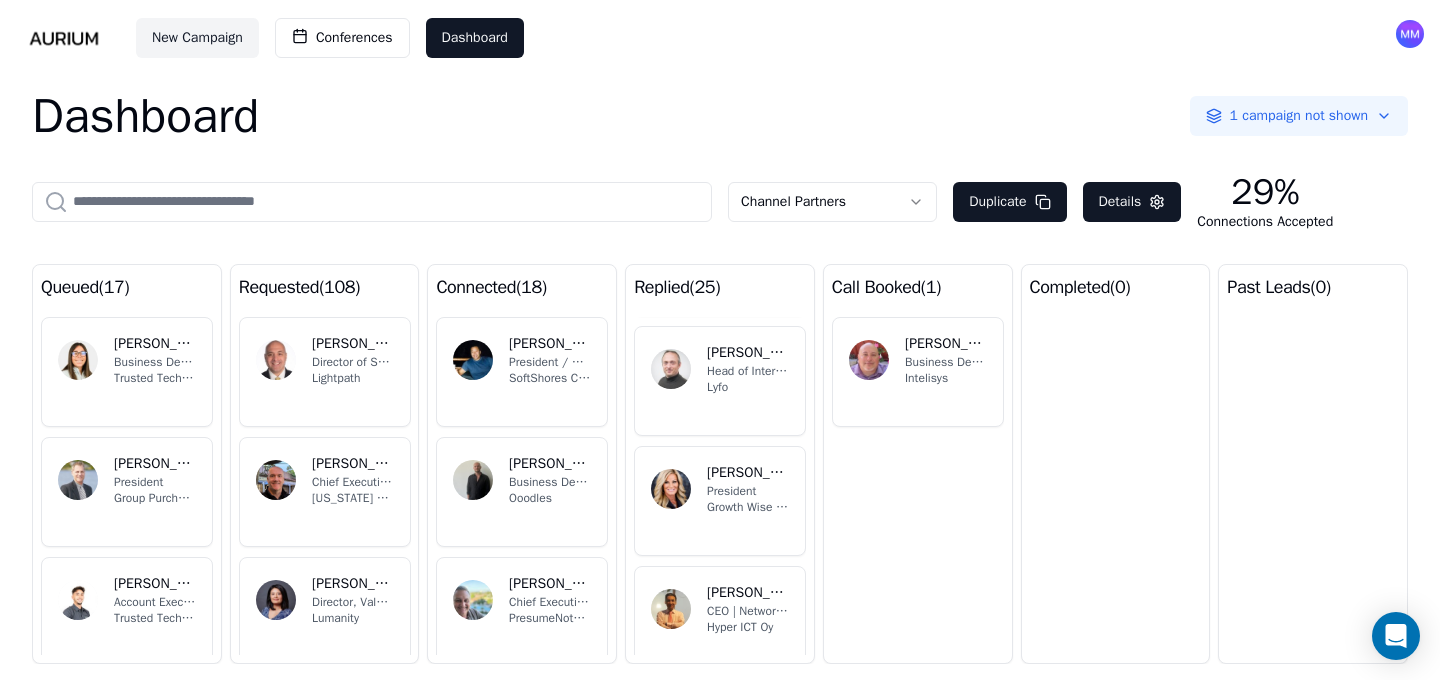 scroll, scrollTop: 822, scrollLeft: 0, axis: vertical 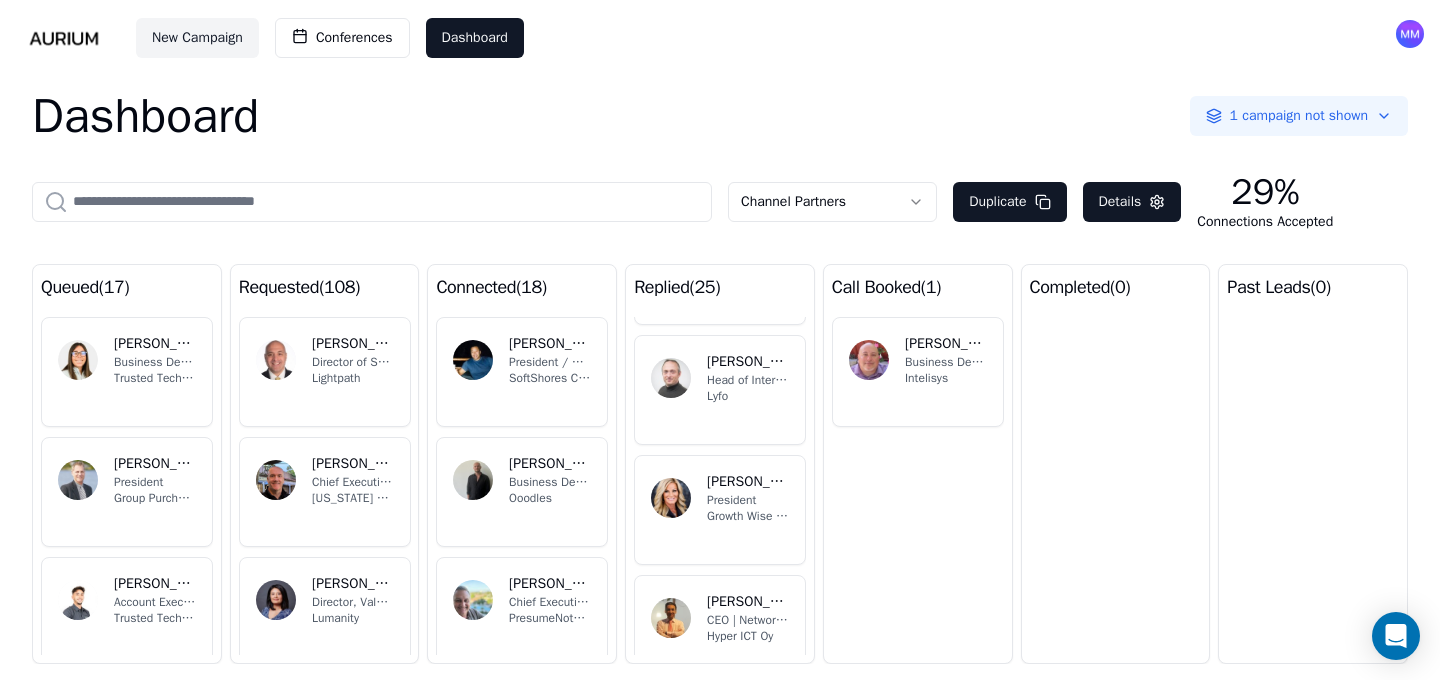 click on "RF [PERSON_NAME] Head of International Sales Lyfo" at bounding box center [720, 390] 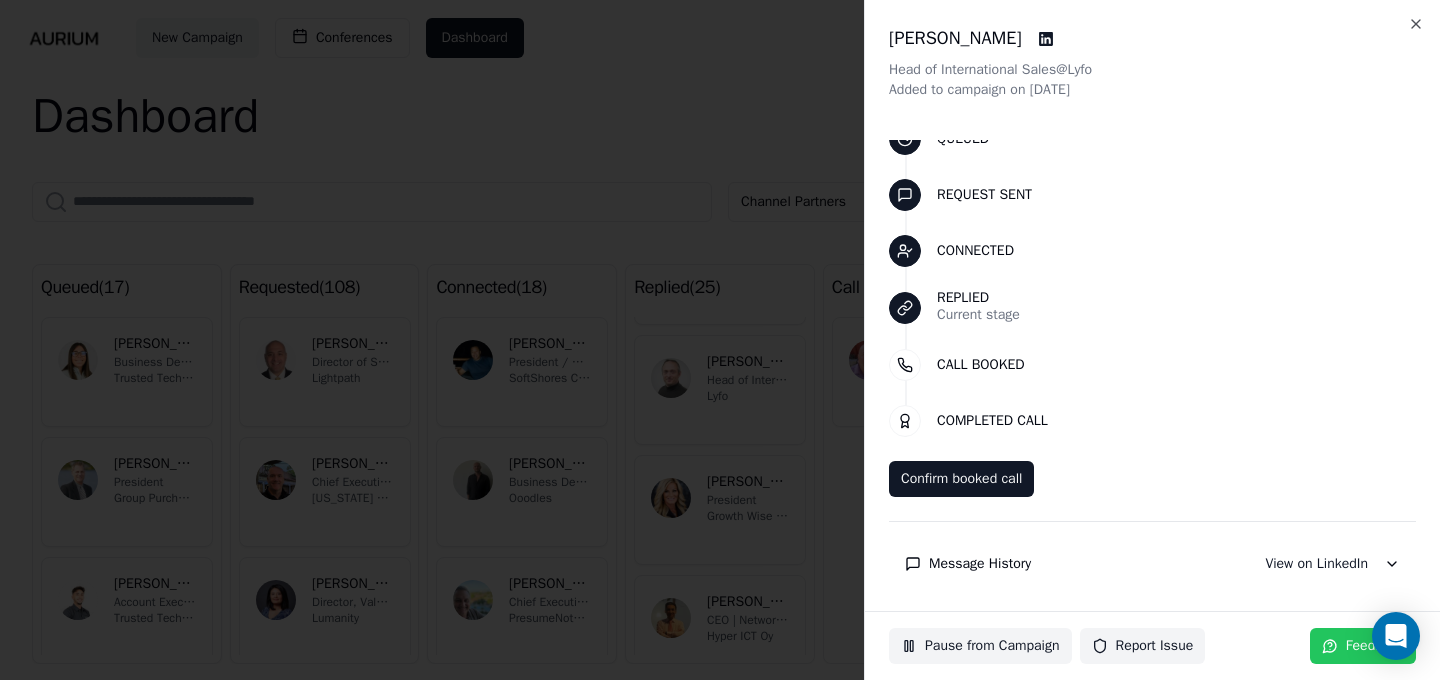 scroll, scrollTop: 53, scrollLeft: 0, axis: vertical 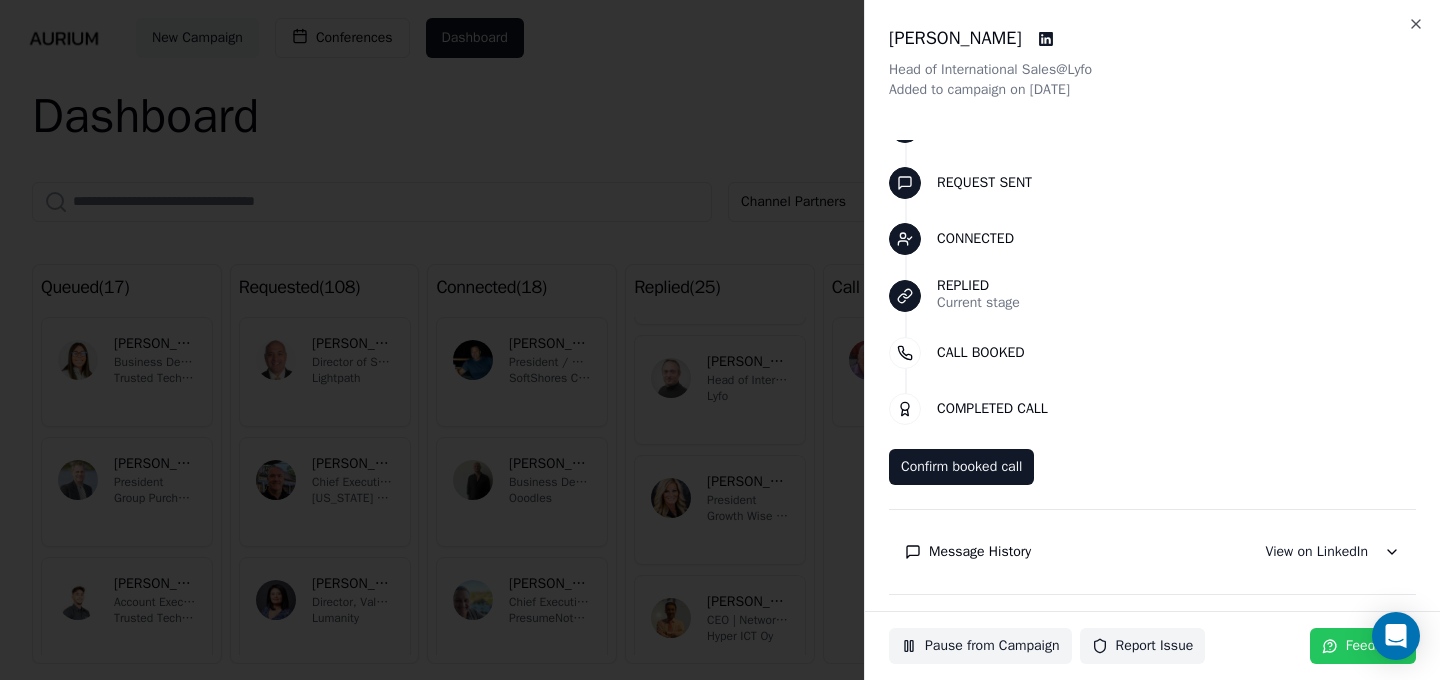 click on "Message History" at bounding box center (980, 552) 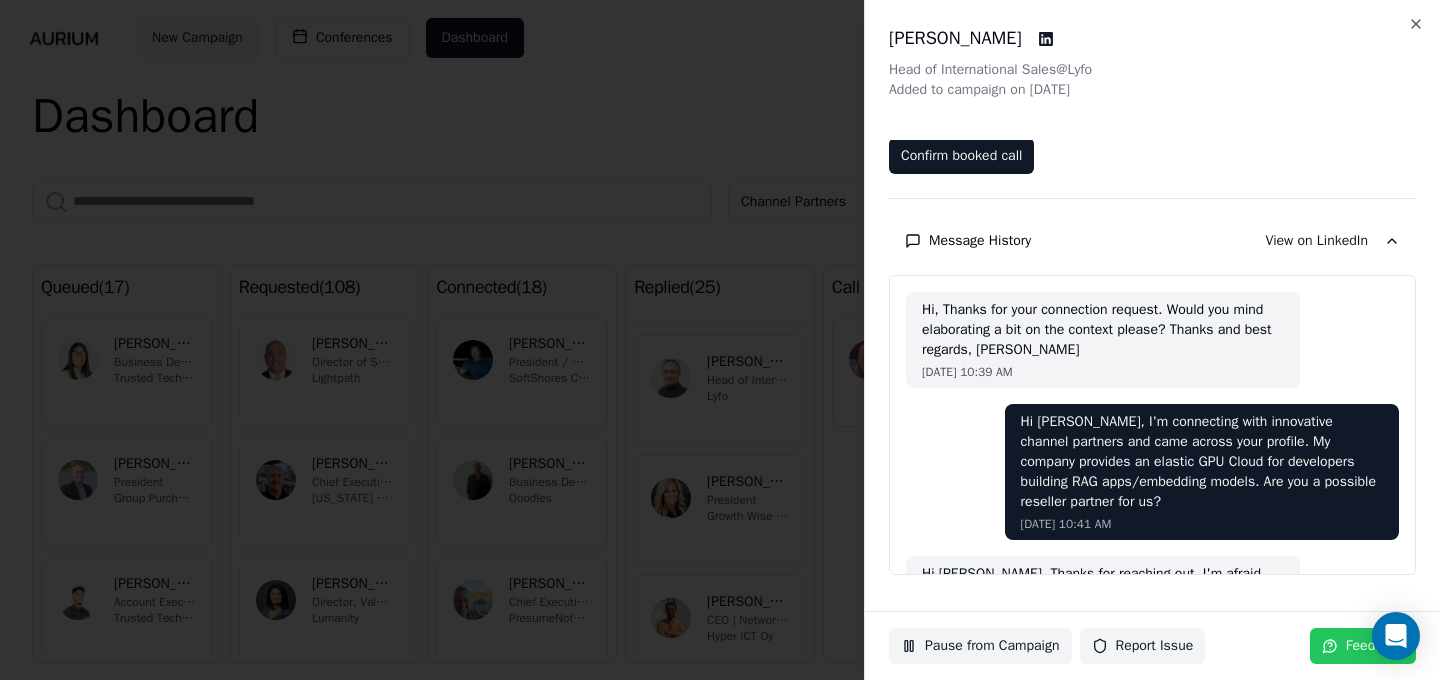 scroll, scrollTop: 385, scrollLeft: 0, axis: vertical 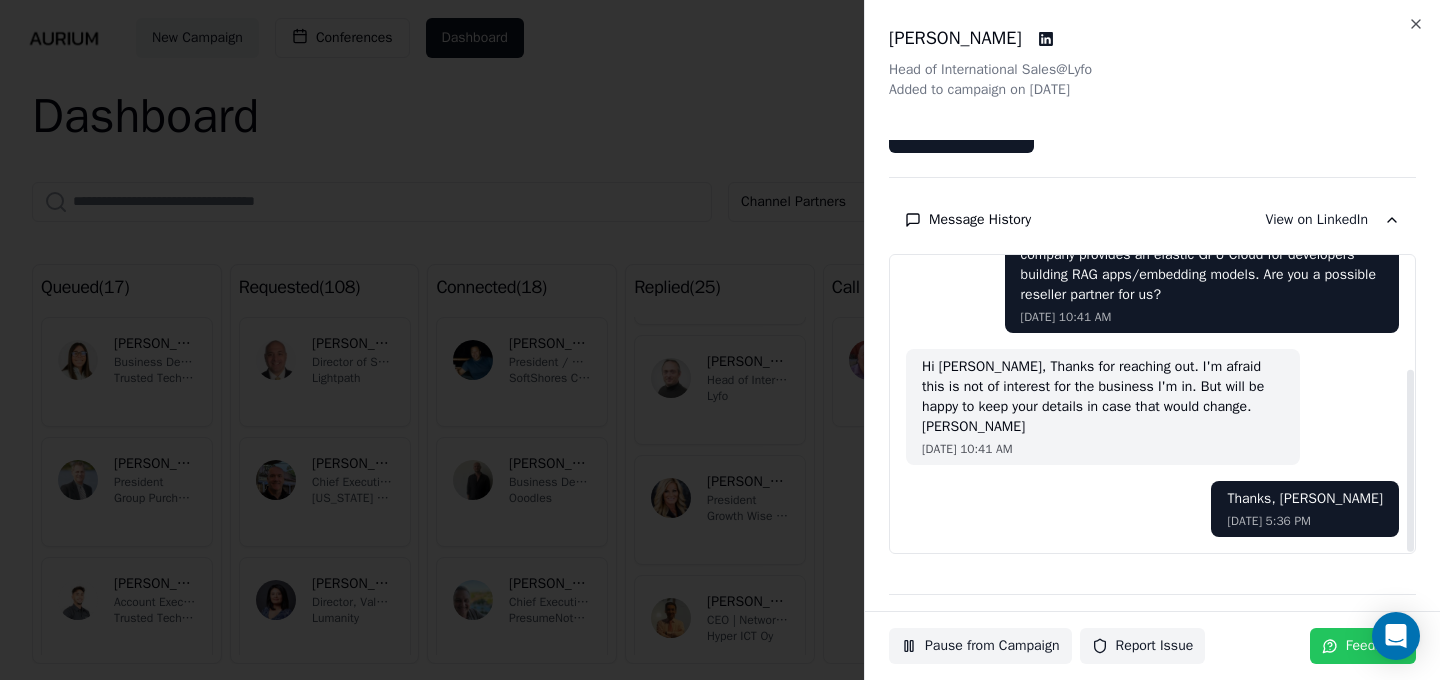 drag, startPoint x: 1392, startPoint y: 363, endPoint x: 1415, endPoint y: 494, distance: 133.00375 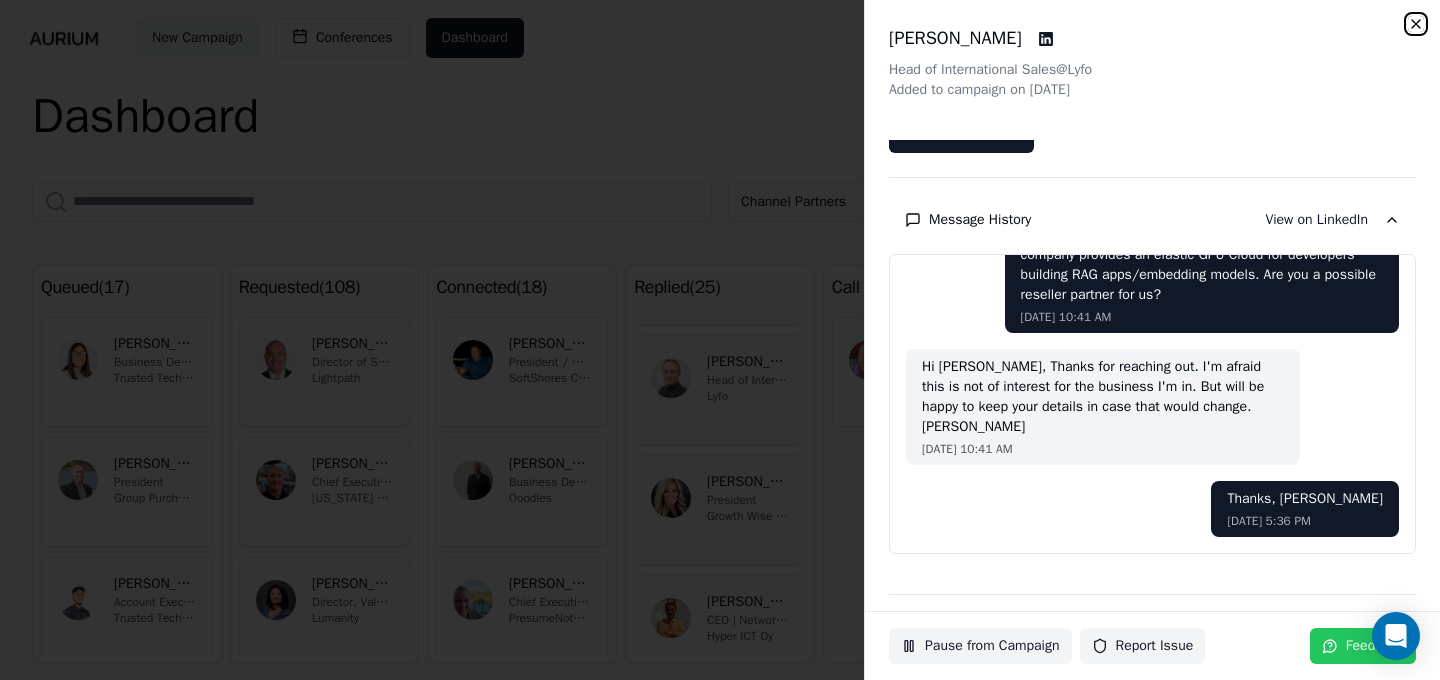 click 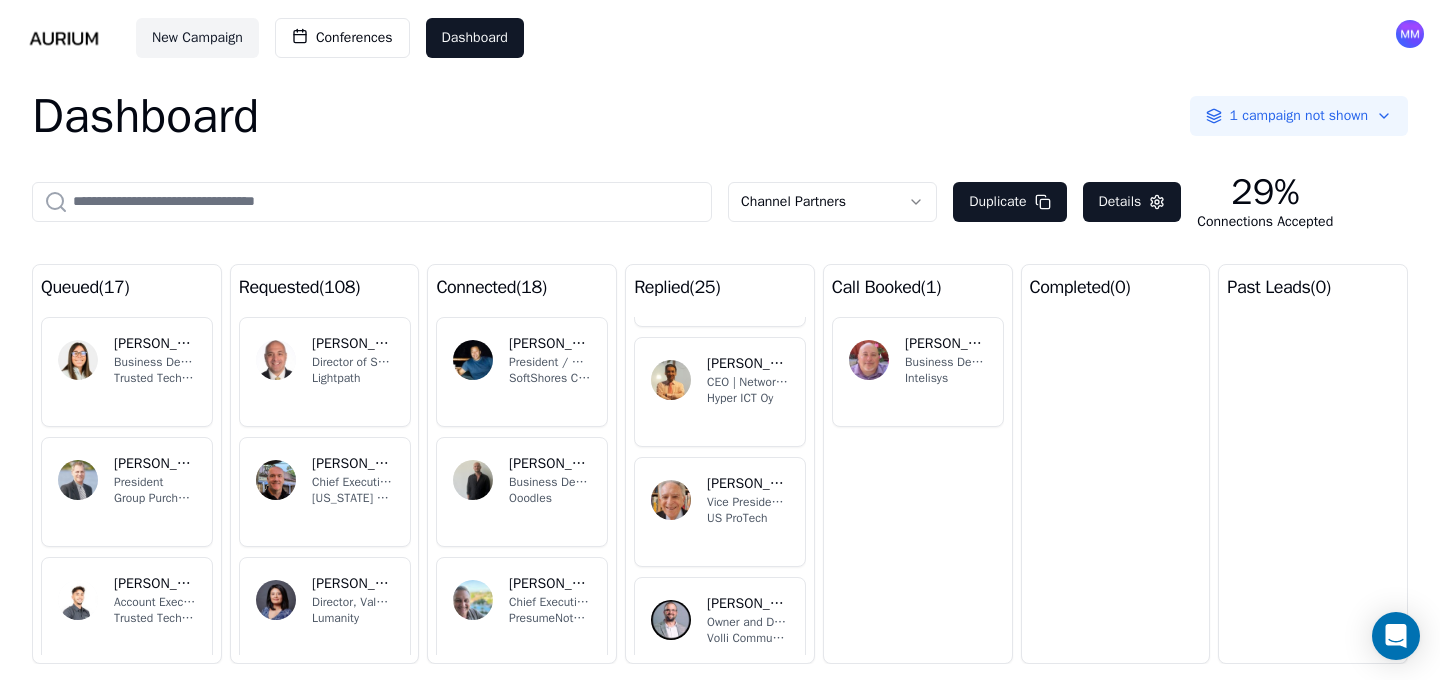 scroll, scrollTop: 1087, scrollLeft: 0, axis: vertical 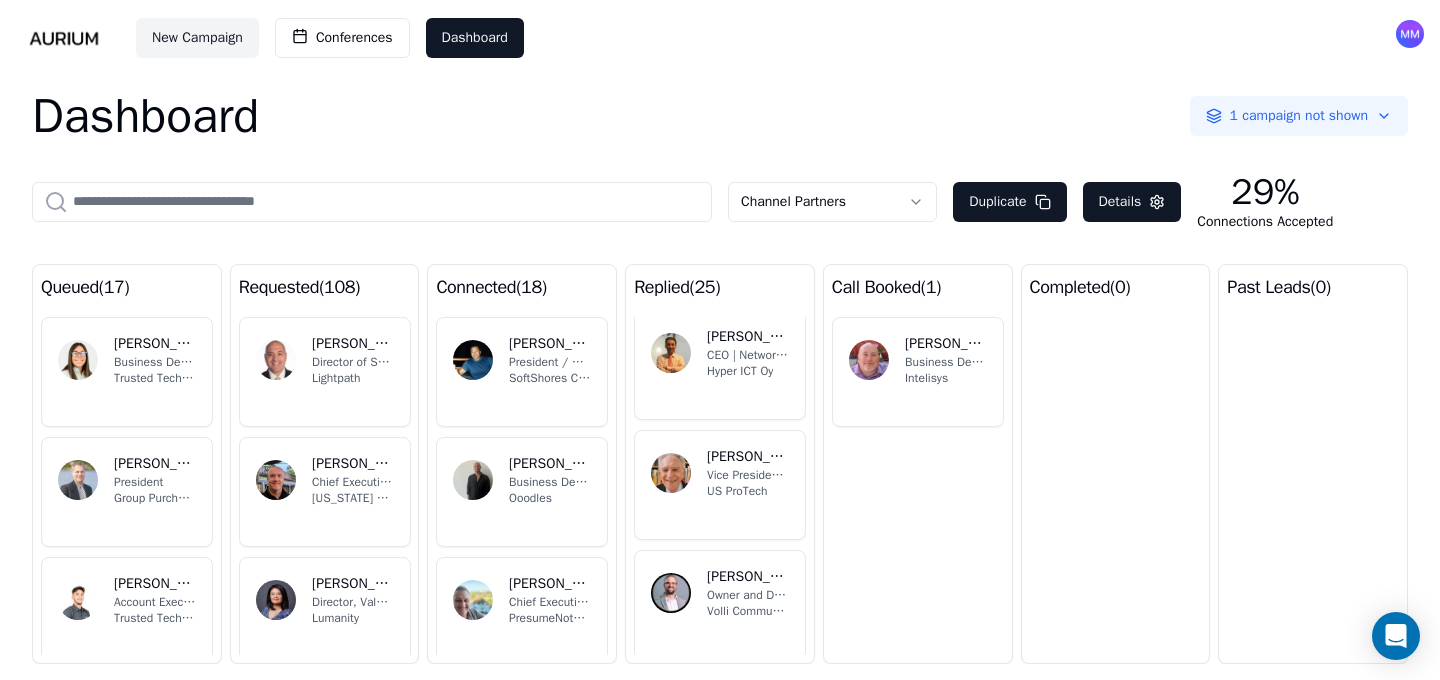 click on "FS [PERSON_NAME] CEO | Network and Security Expert Hyper ICT Oy" at bounding box center (720, 365) 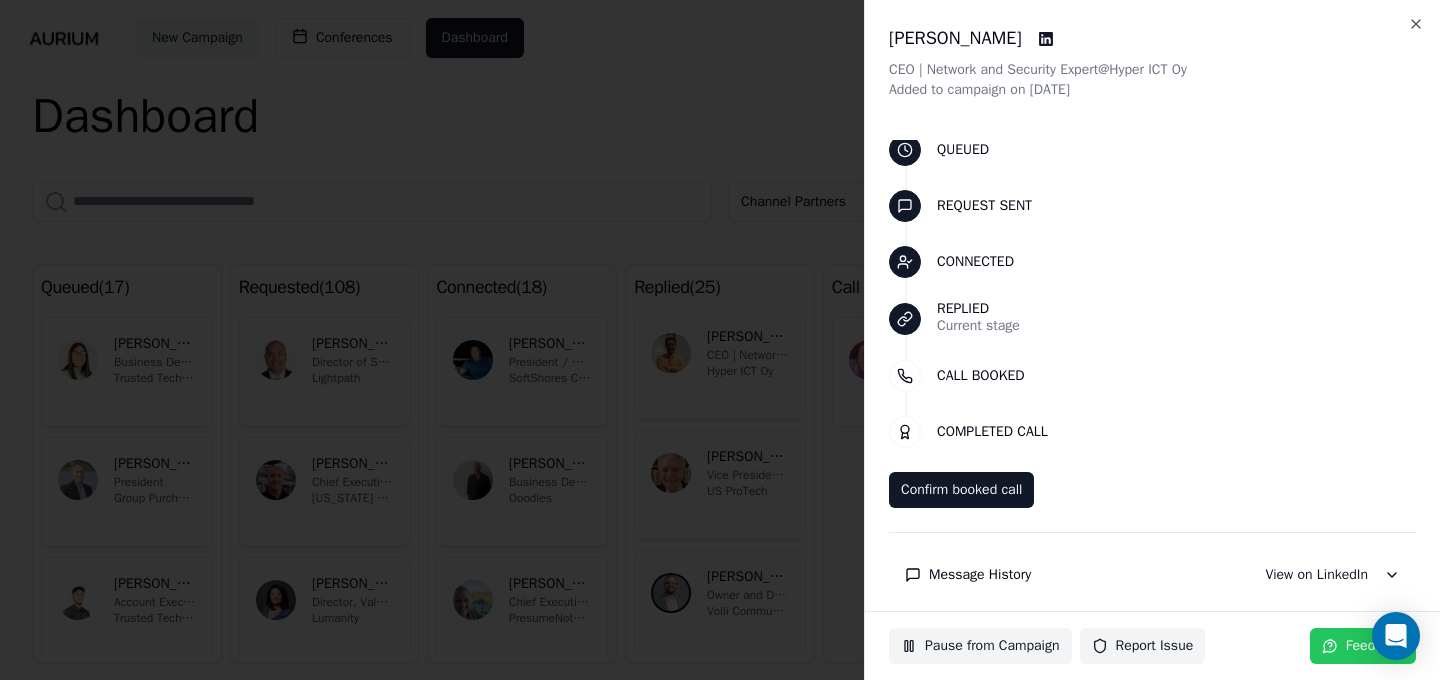 scroll, scrollTop: 53, scrollLeft: 0, axis: vertical 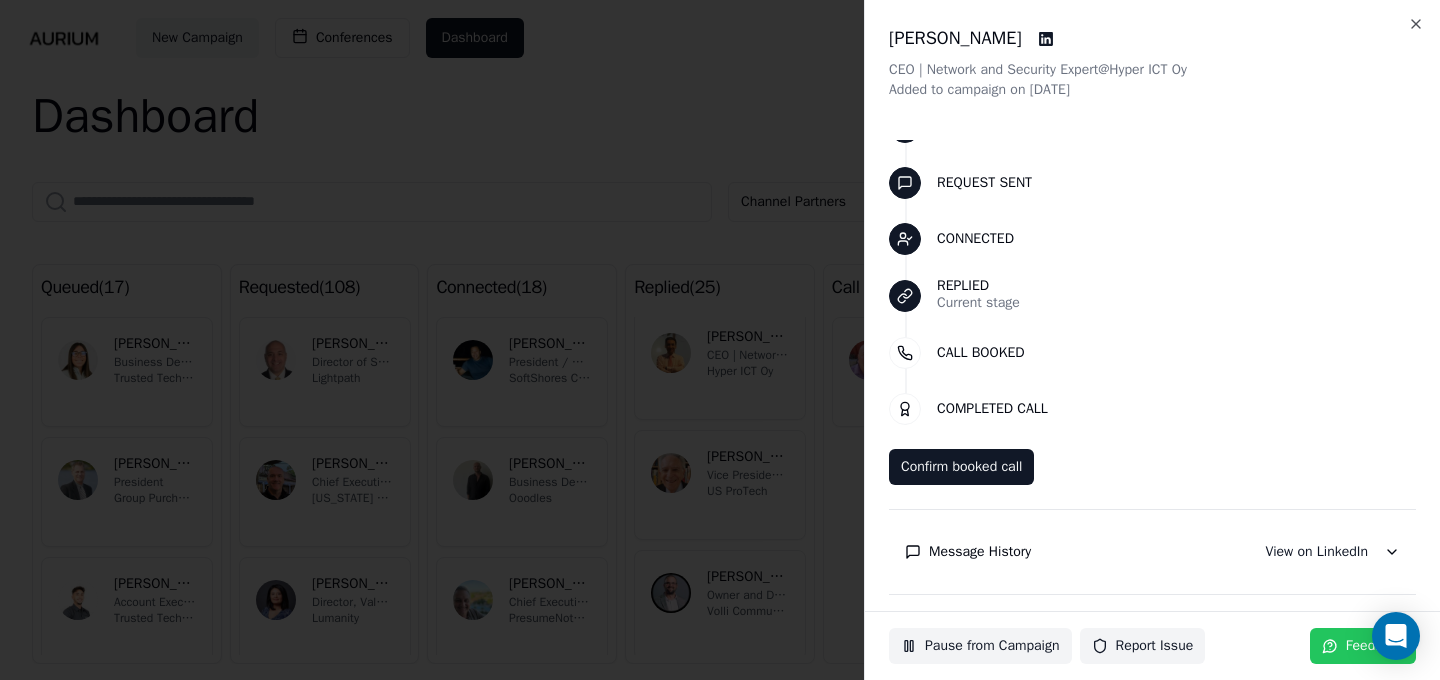 click on "Message History" at bounding box center (980, 552) 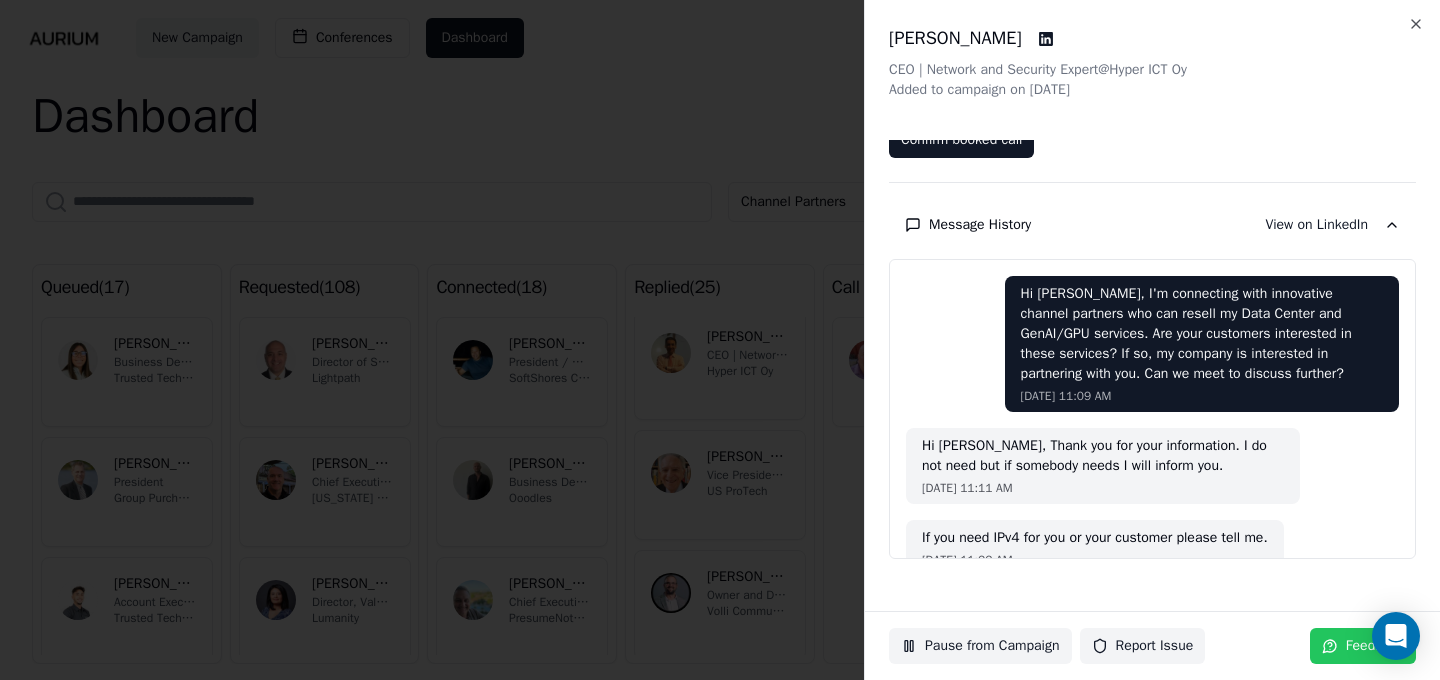 scroll, scrollTop: 385, scrollLeft: 0, axis: vertical 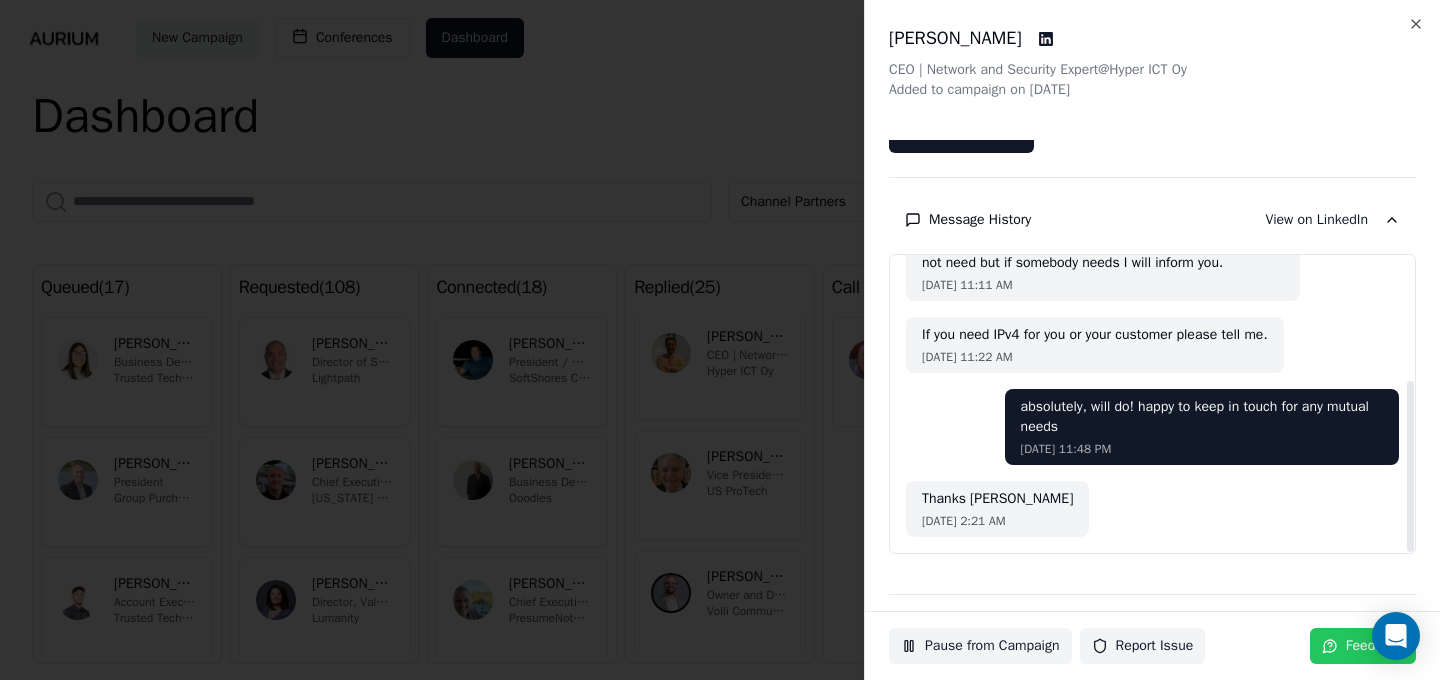drag, startPoint x: 1398, startPoint y: 367, endPoint x: 1401, endPoint y: 508, distance: 141.0319 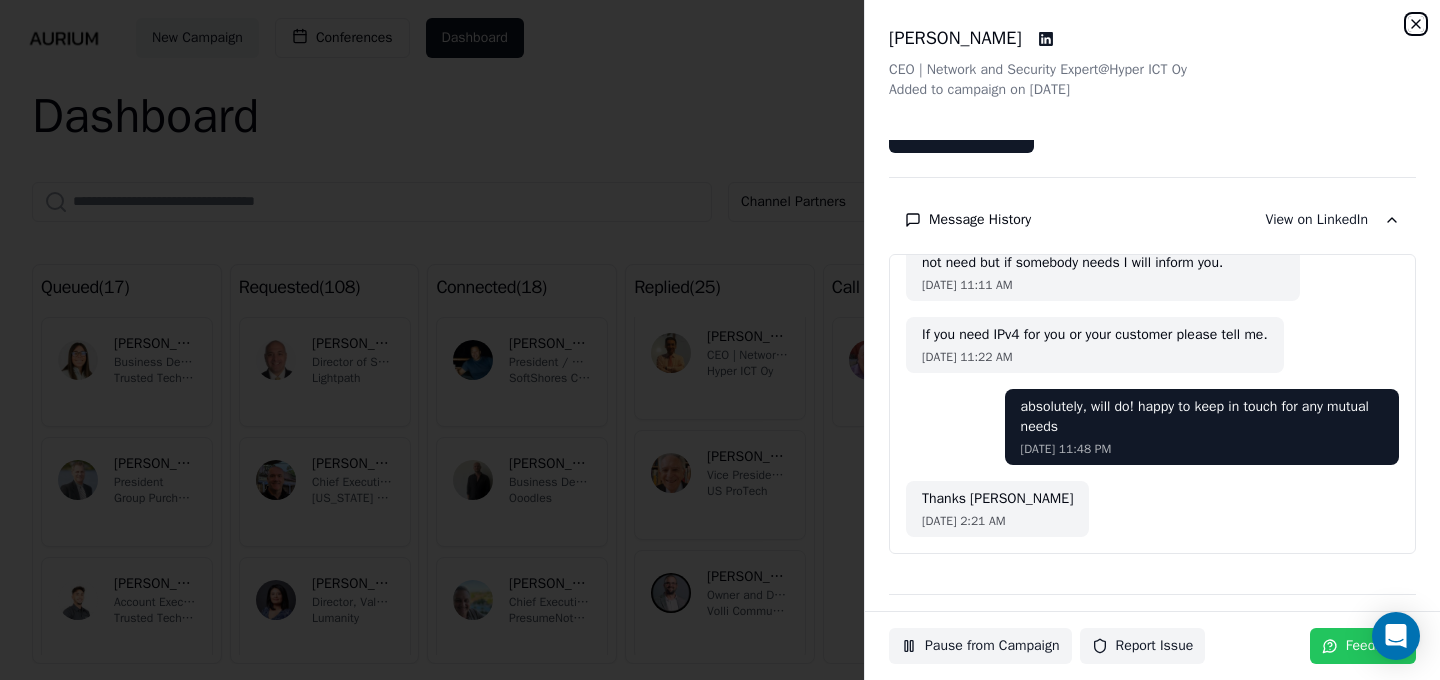 click 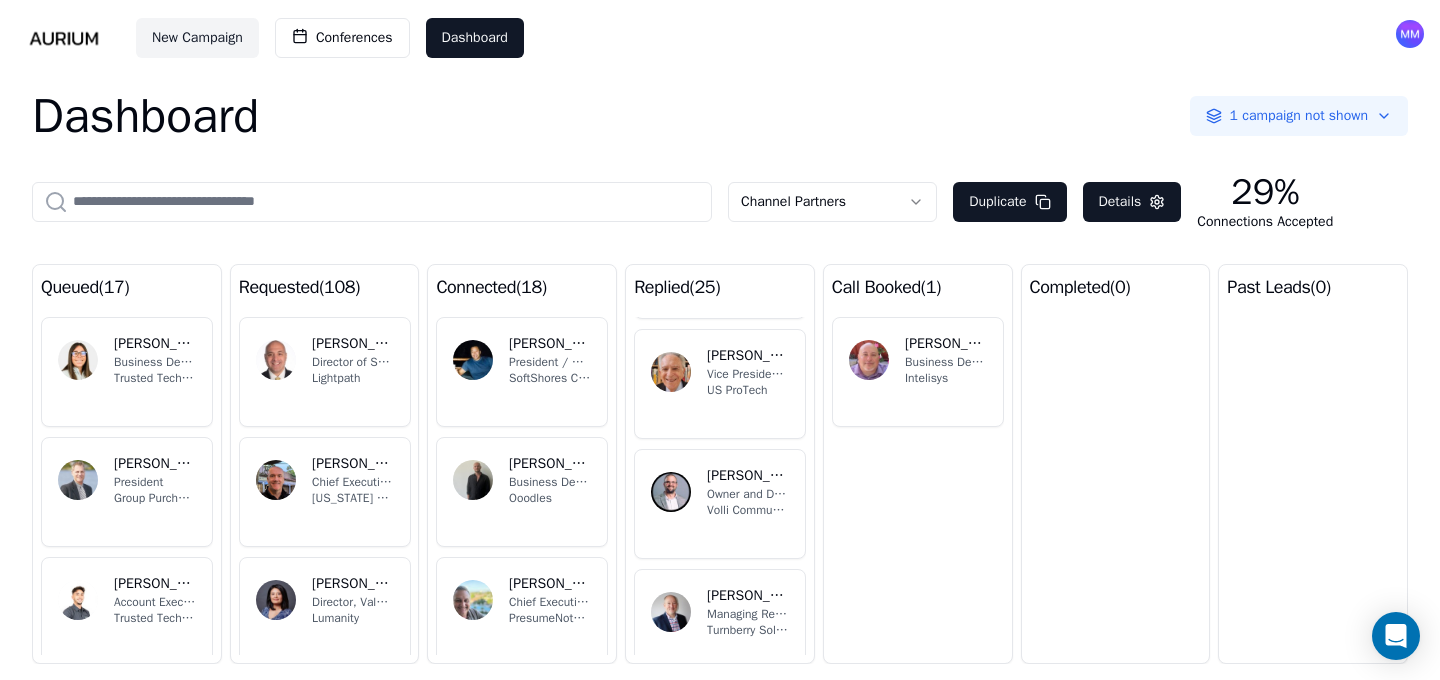 scroll, scrollTop: 1193, scrollLeft: 0, axis: vertical 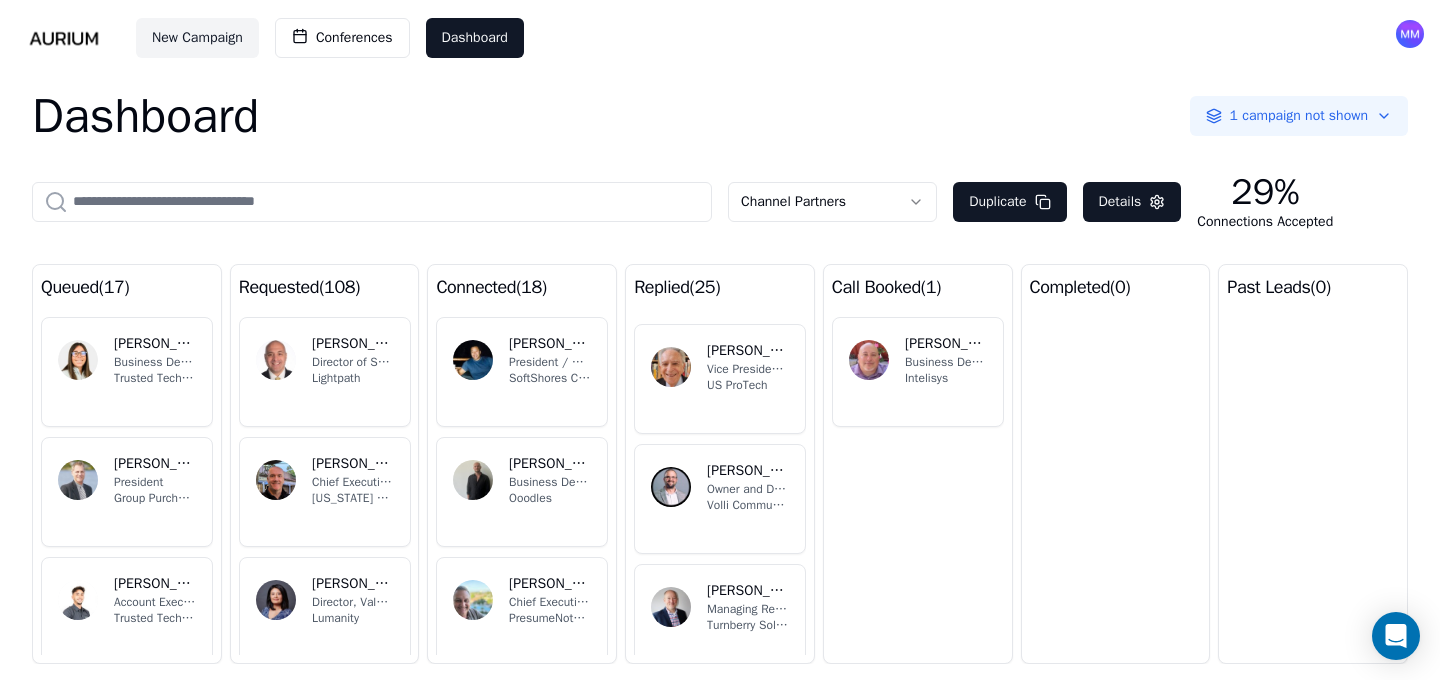 click on "SF [PERSON_NAME] Vice President, Sales and Marketing US ProTech" at bounding box center [720, 379] 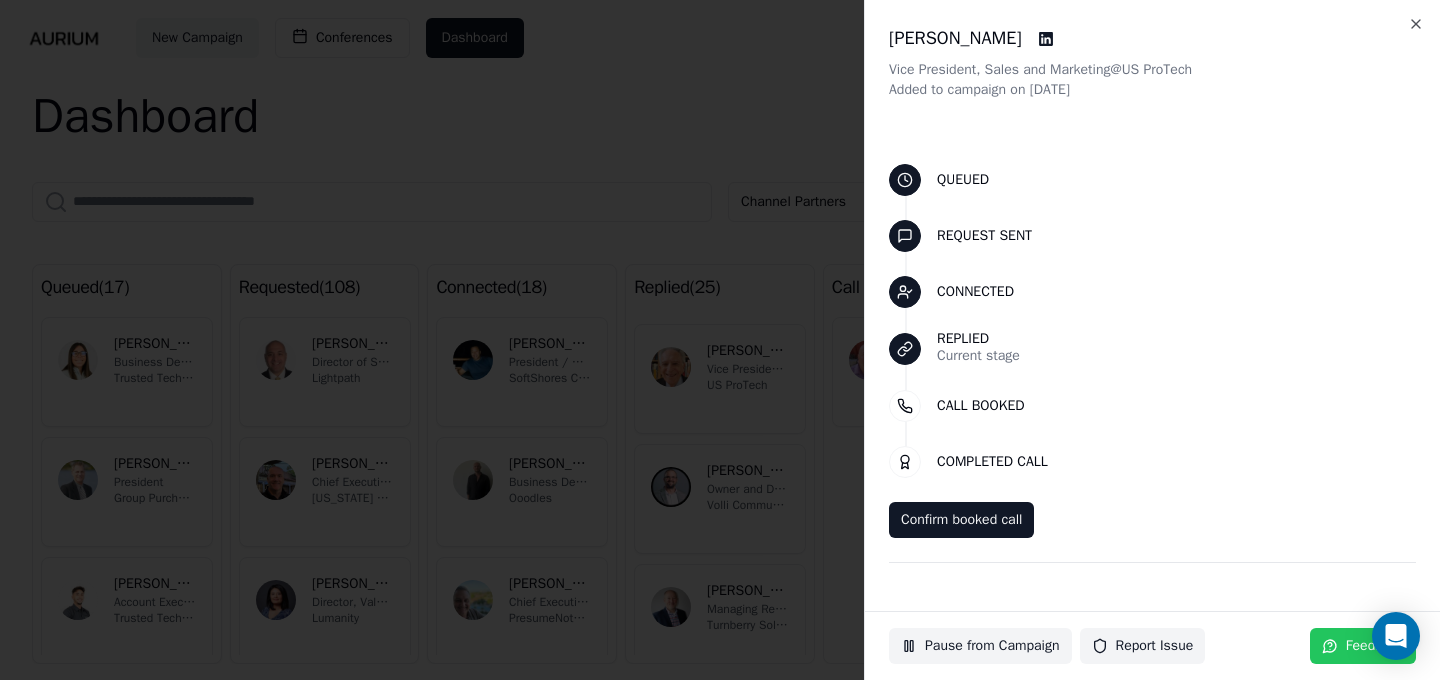 scroll, scrollTop: 53, scrollLeft: 0, axis: vertical 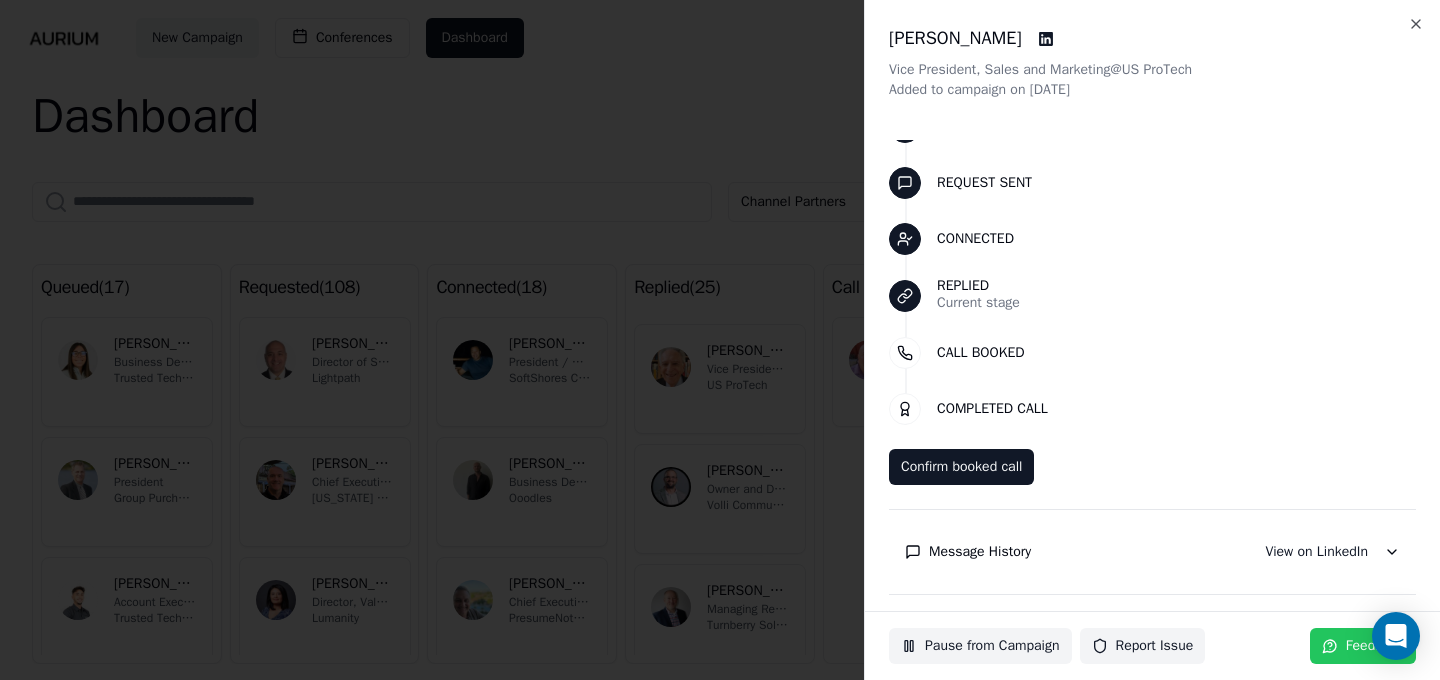 click on "Message History" at bounding box center [980, 552] 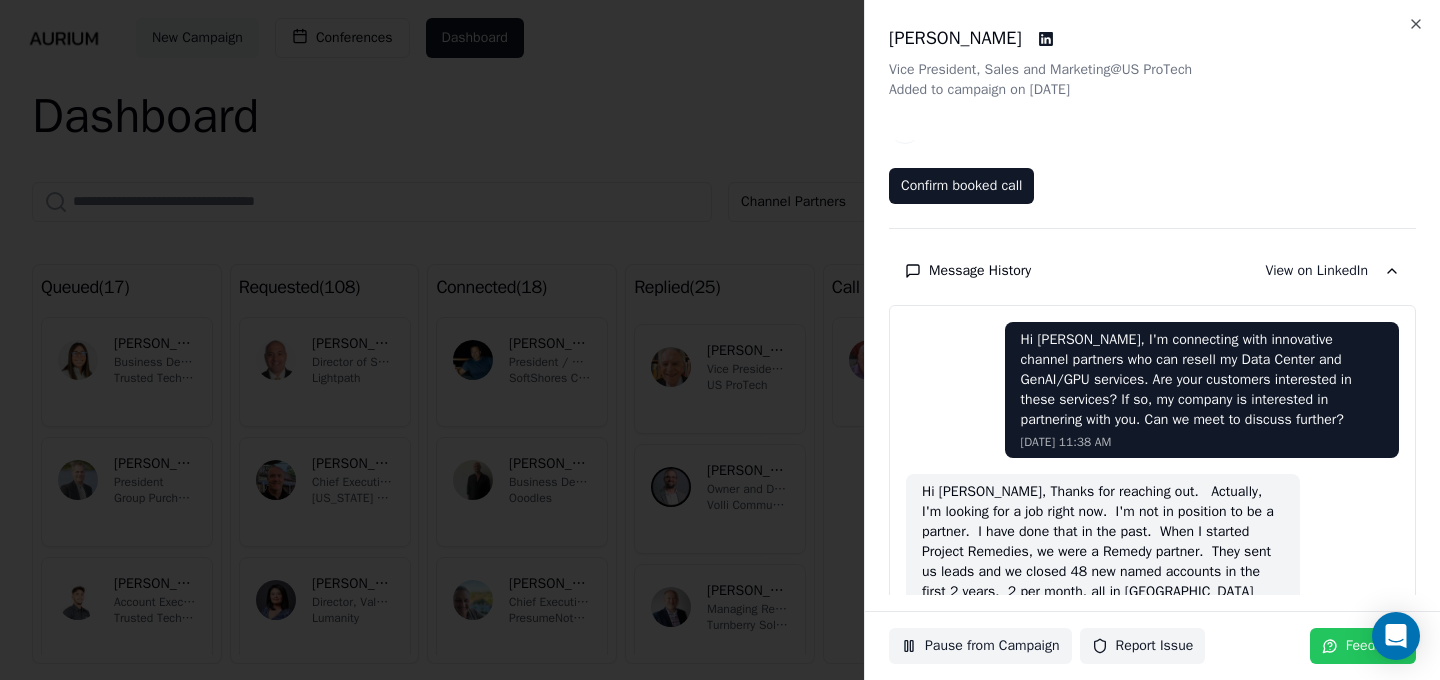 scroll, scrollTop: 375, scrollLeft: 0, axis: vertical 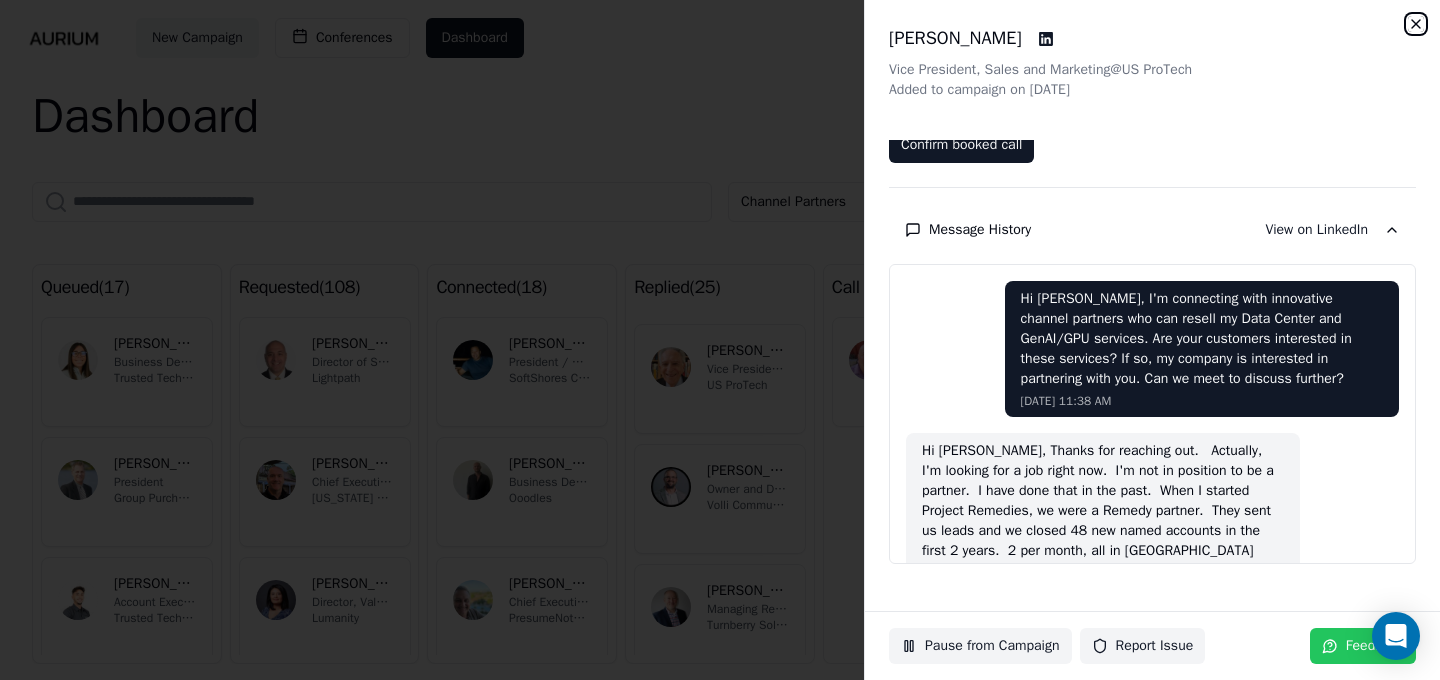click 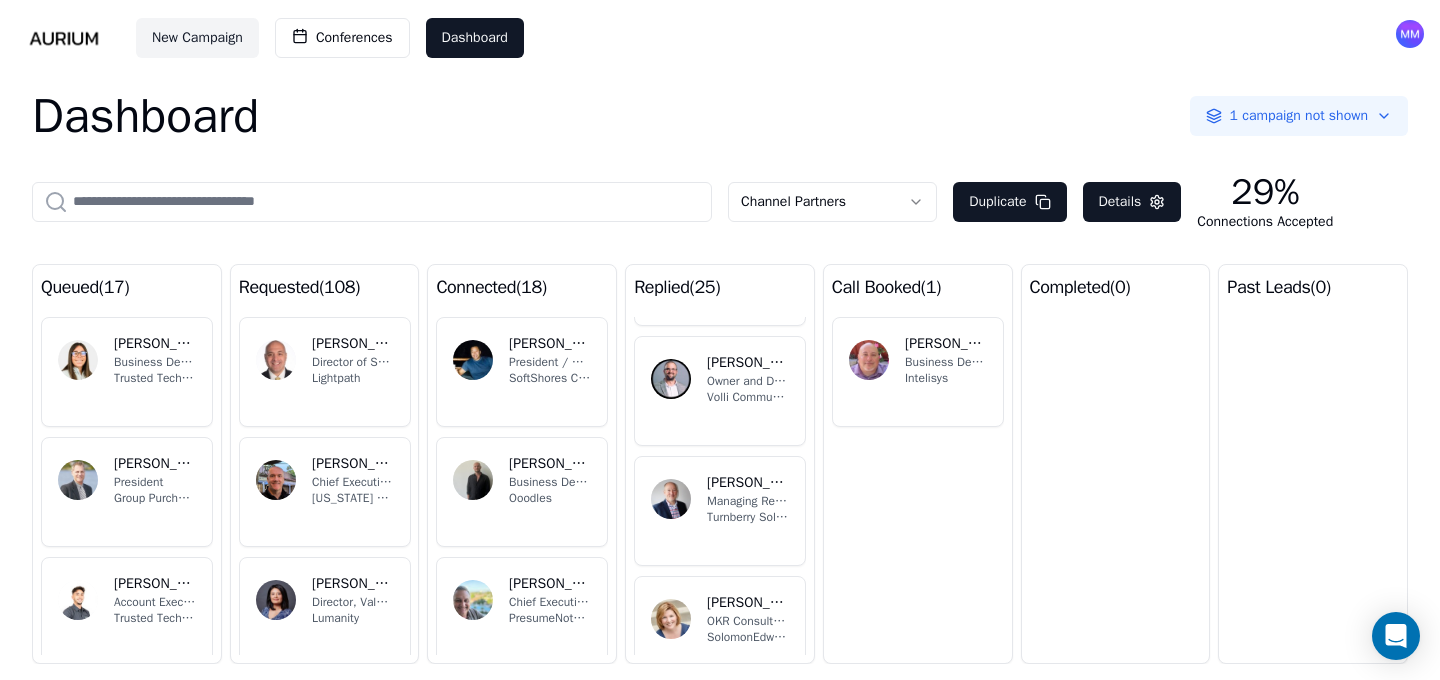scroll, scrollTop: 1305, scrollLeft: 0, axis: vertical 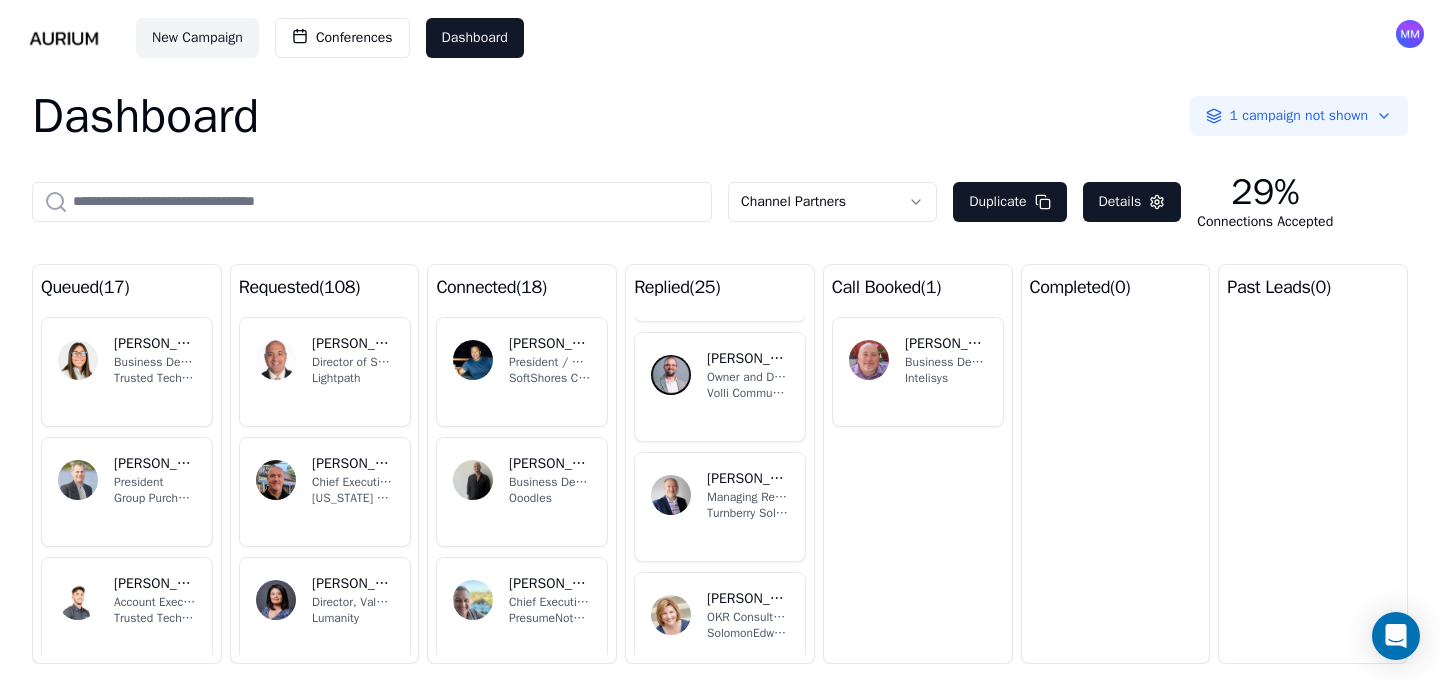 click on "TC [PERSON_NAME] Owner and Director of Strategic Alliances Volli Communications" at bounding box center (720, 387) 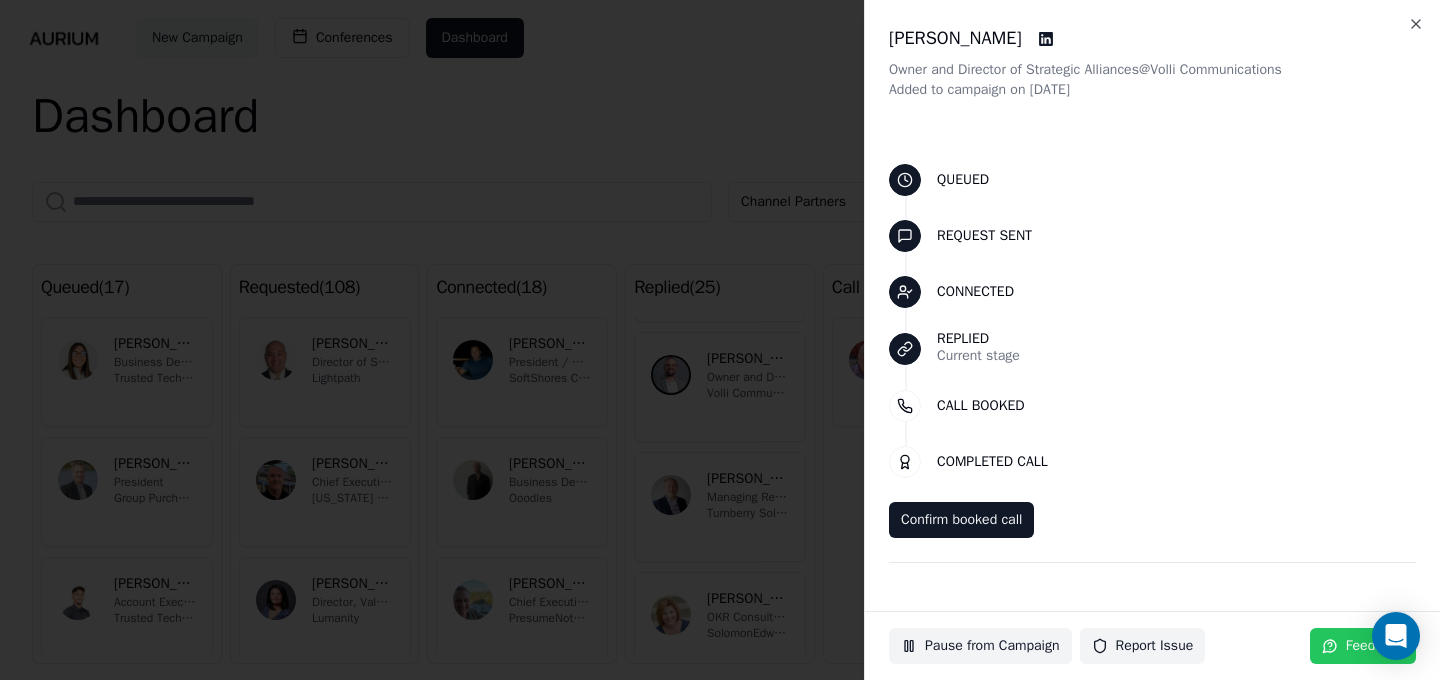 scroll, scrollTop: 53, scrollLeft: 0, axis: vertical 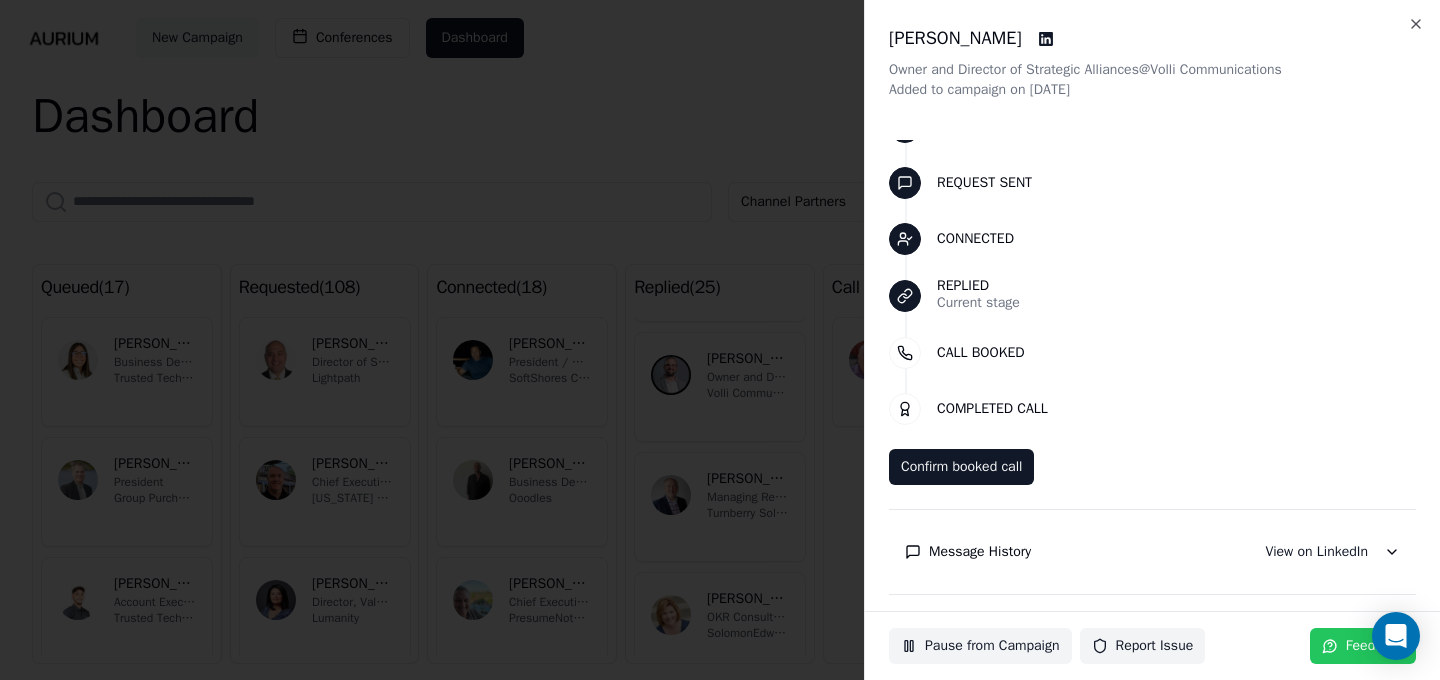 click on "Message History" at bounding box center [980, 552] 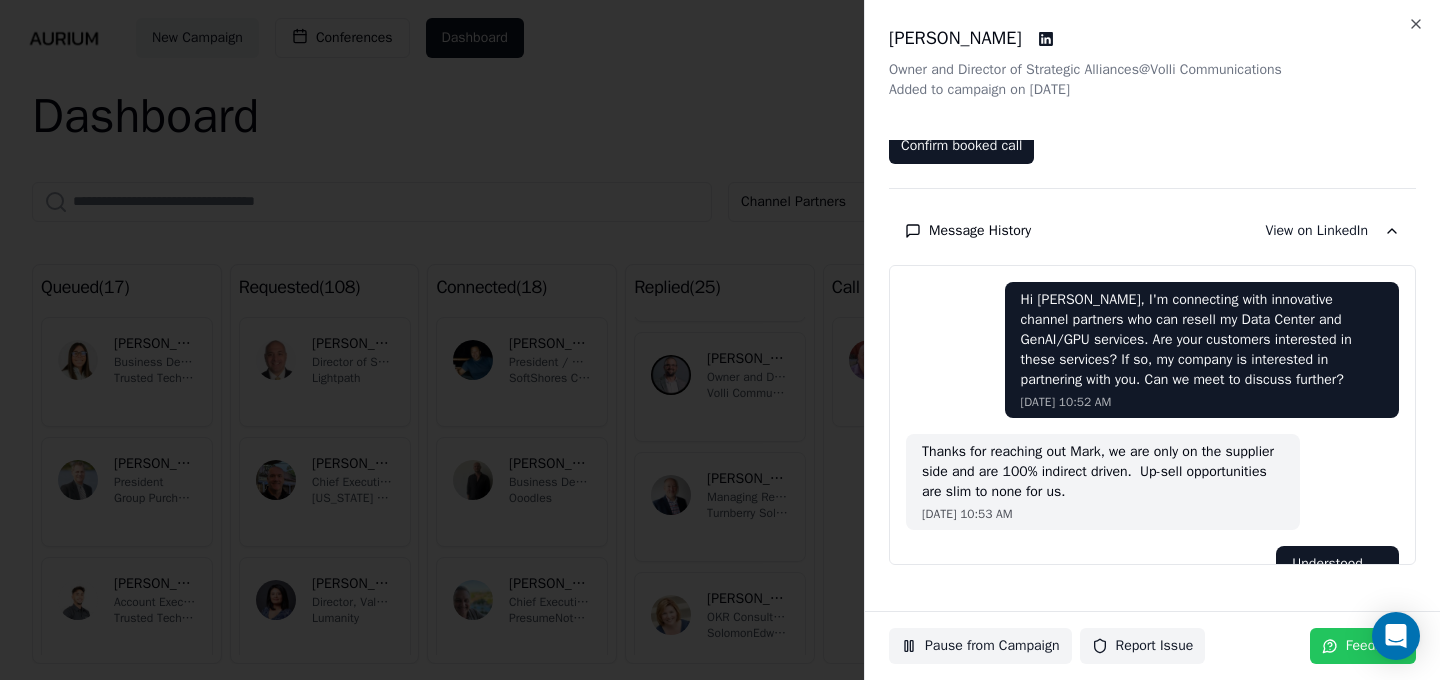 scroll, scrollTop: 385, scrollLeft: 0, axis: vertical 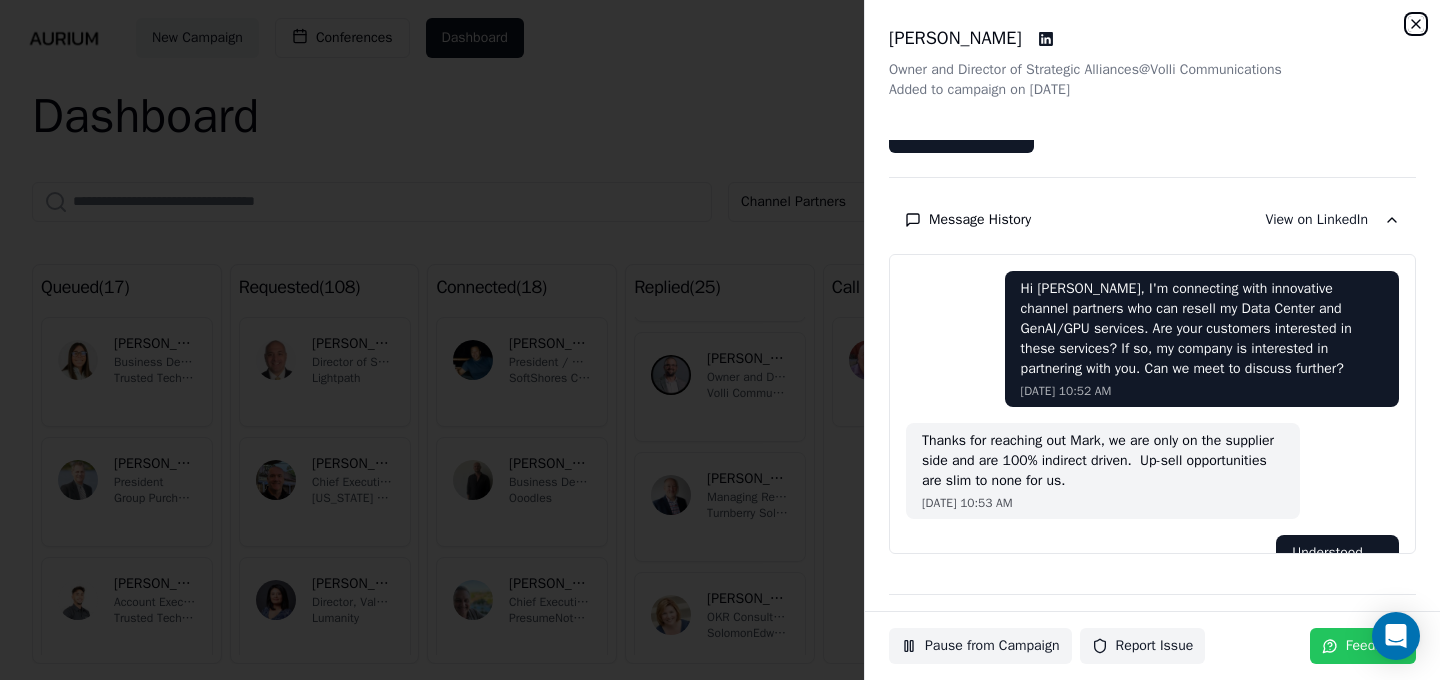 click 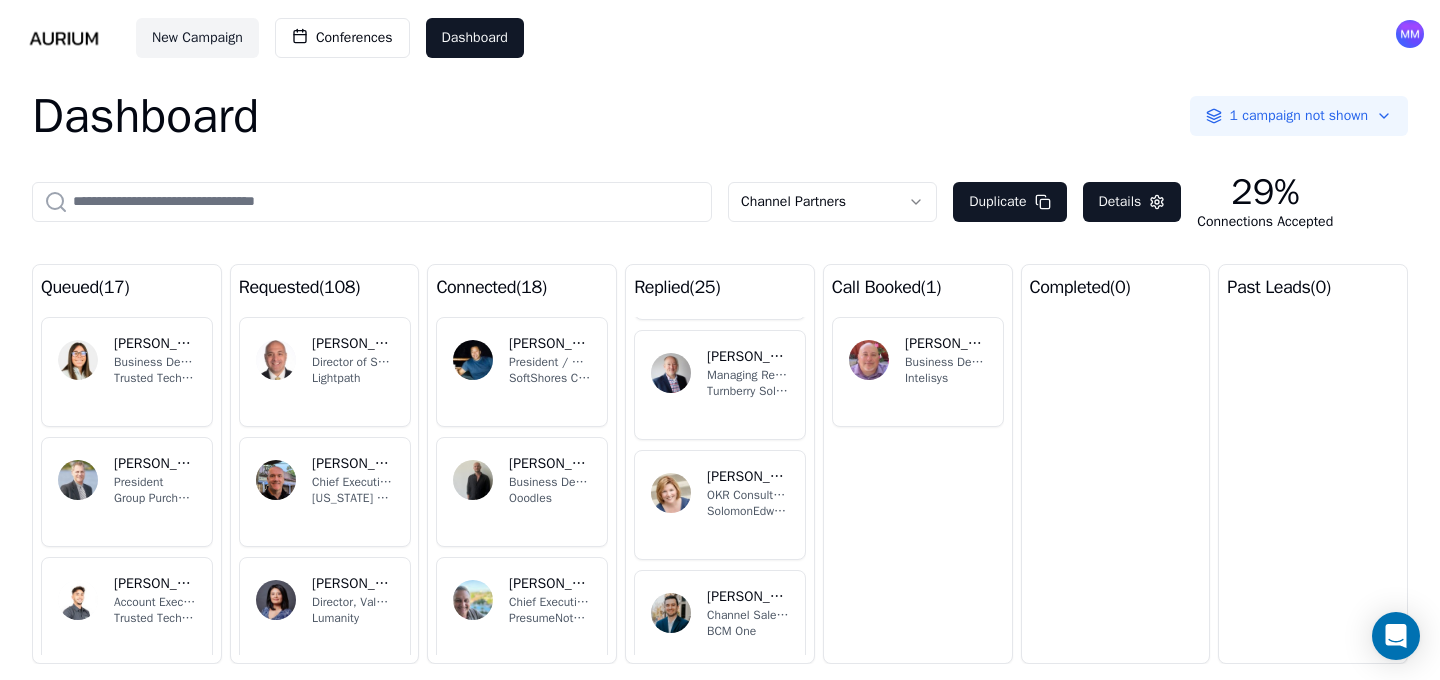 scroll, scrollTop: 1431, scrollLeft: 0, axis: vertical 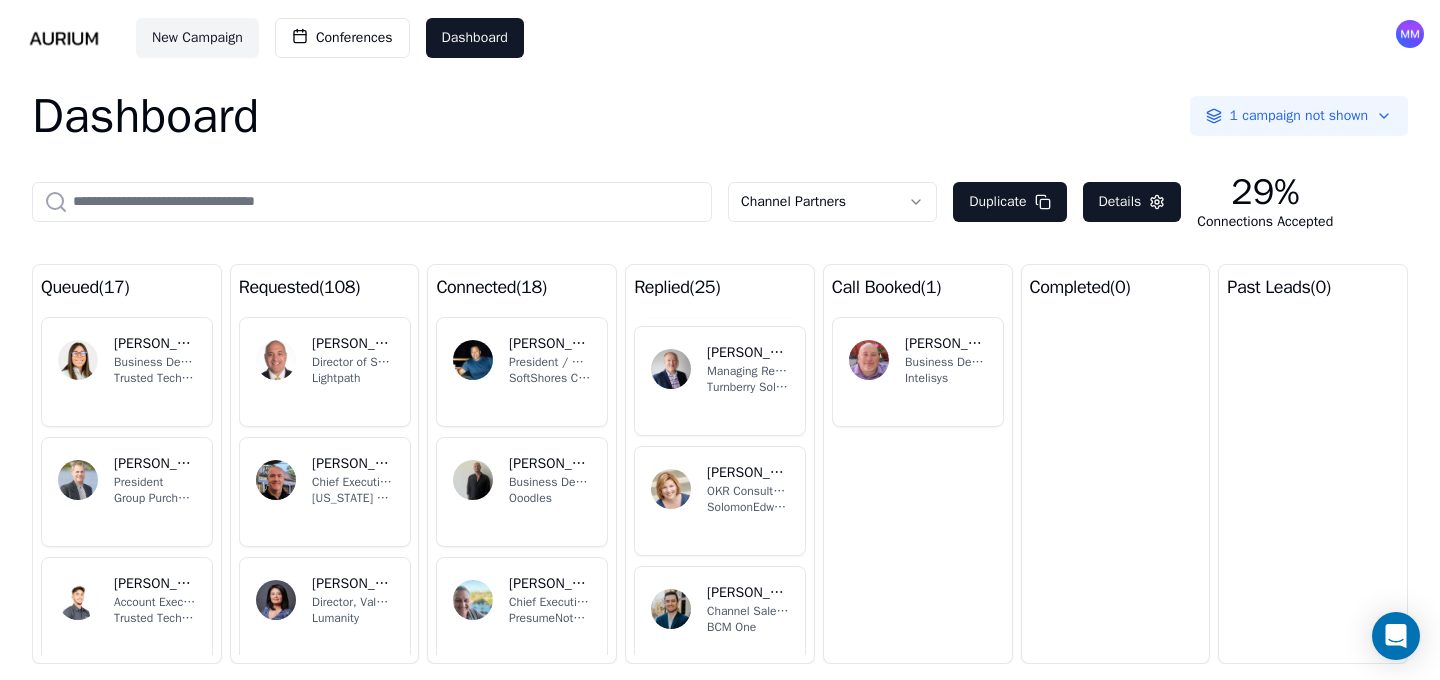 click on "[PERSON_NAME] Managing Regional Partner  Turnberry Solutions" at bounding box center [720, 381] 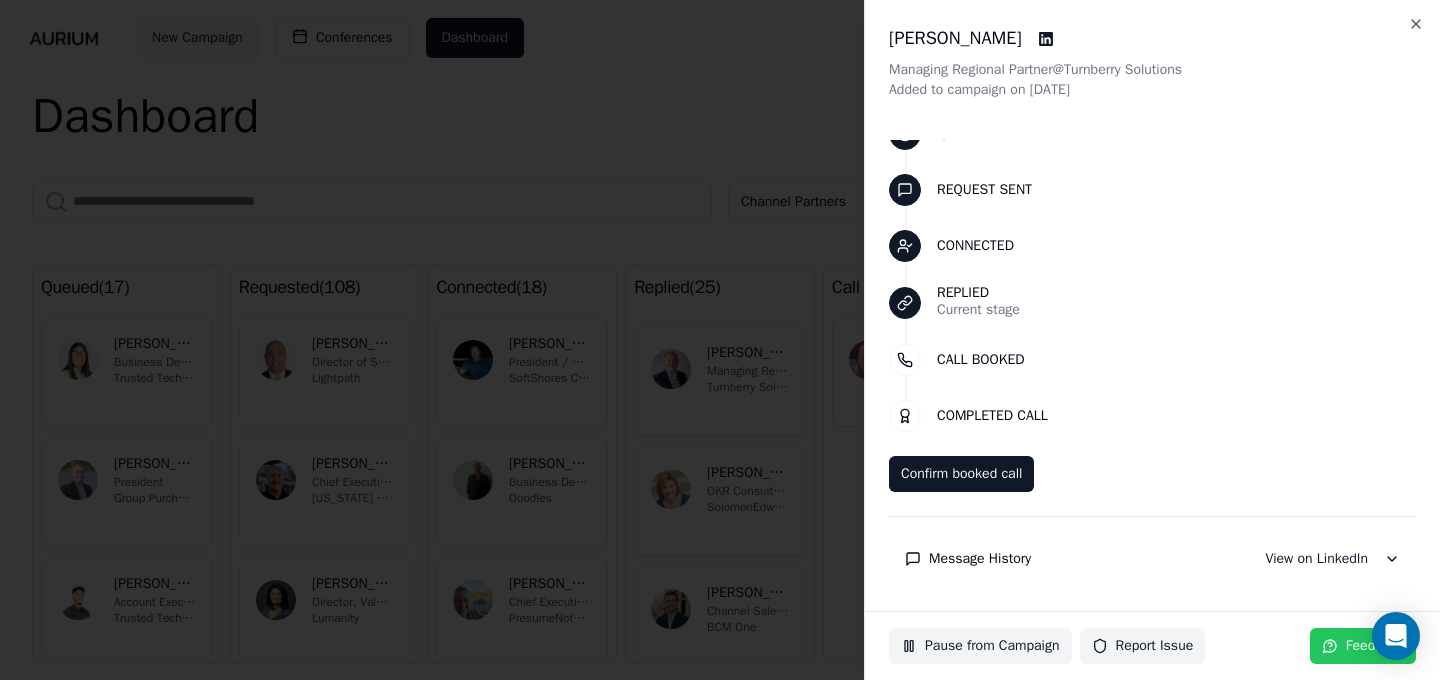 scroll, scrollTop: 53, scrollLeft: 0, axis: vertical 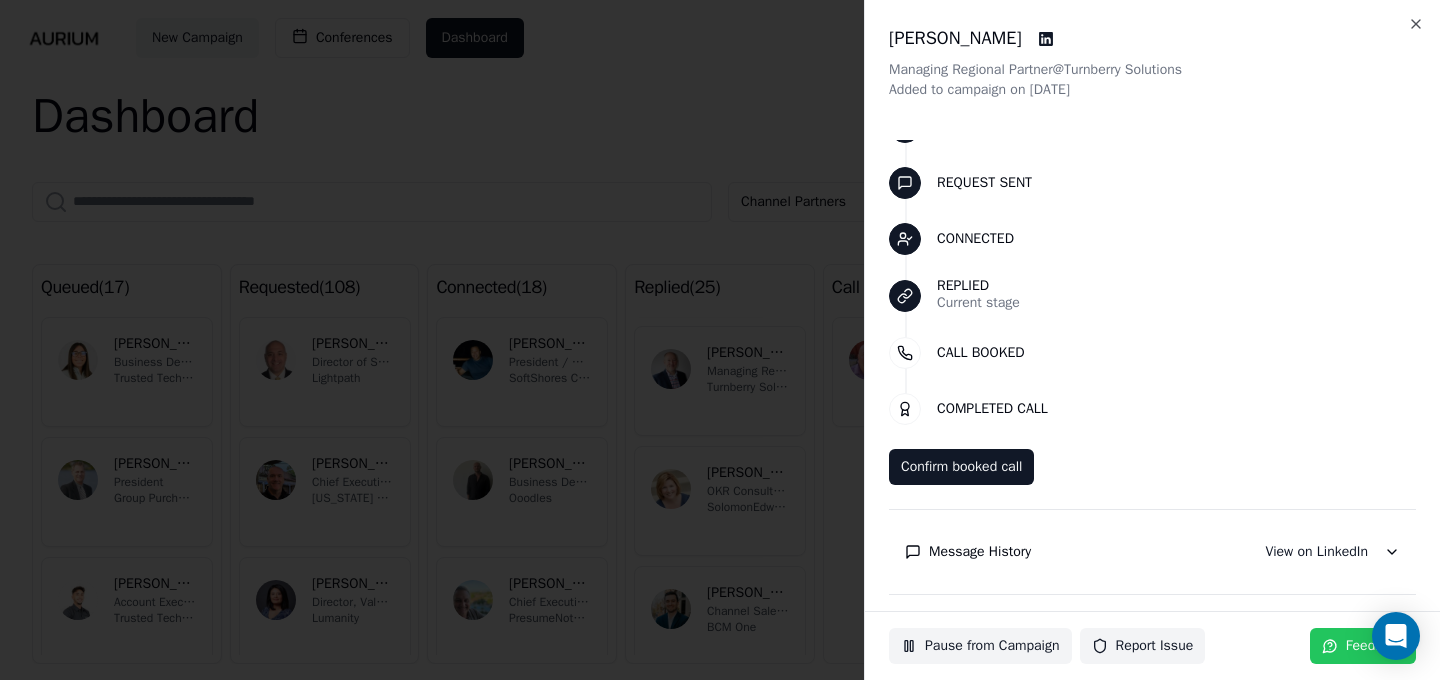 click on "Message History" at bounding box center [980, 552] 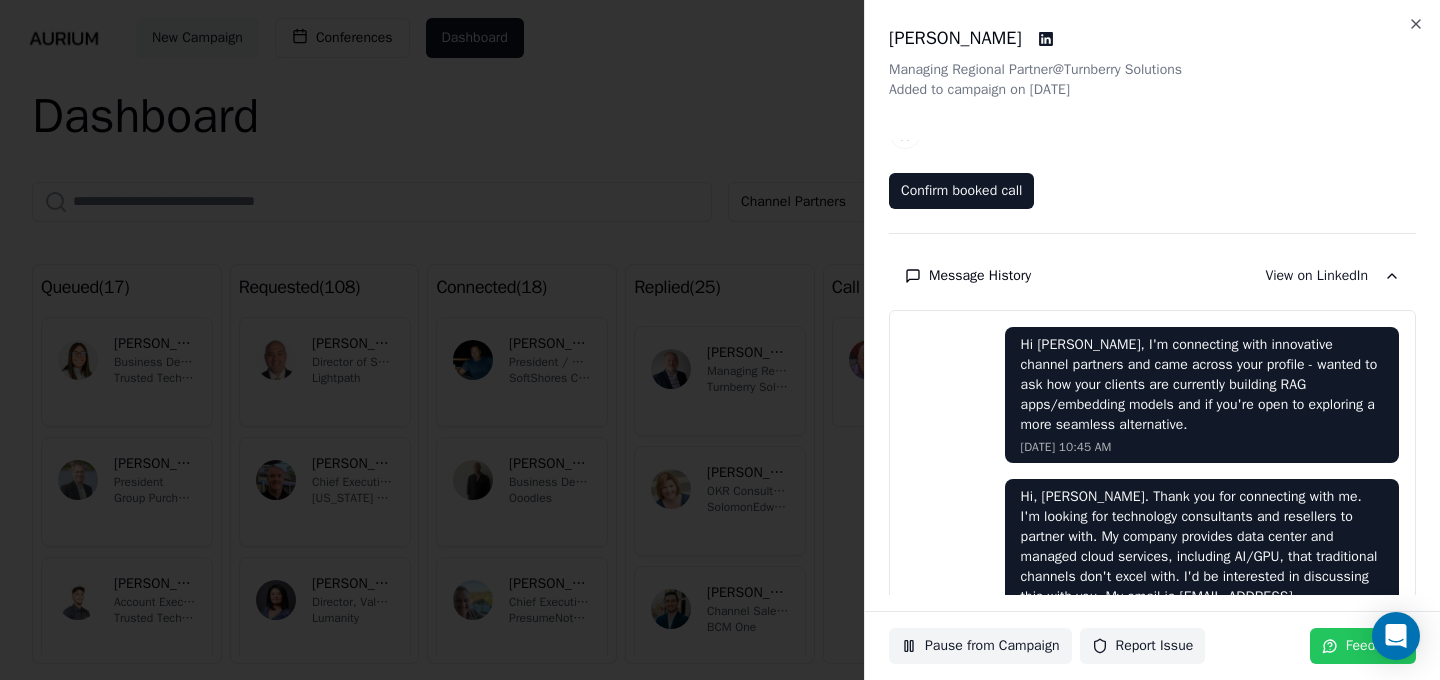 scroll, scrollTop: 385, scrollLeft: 0, axis: vertical 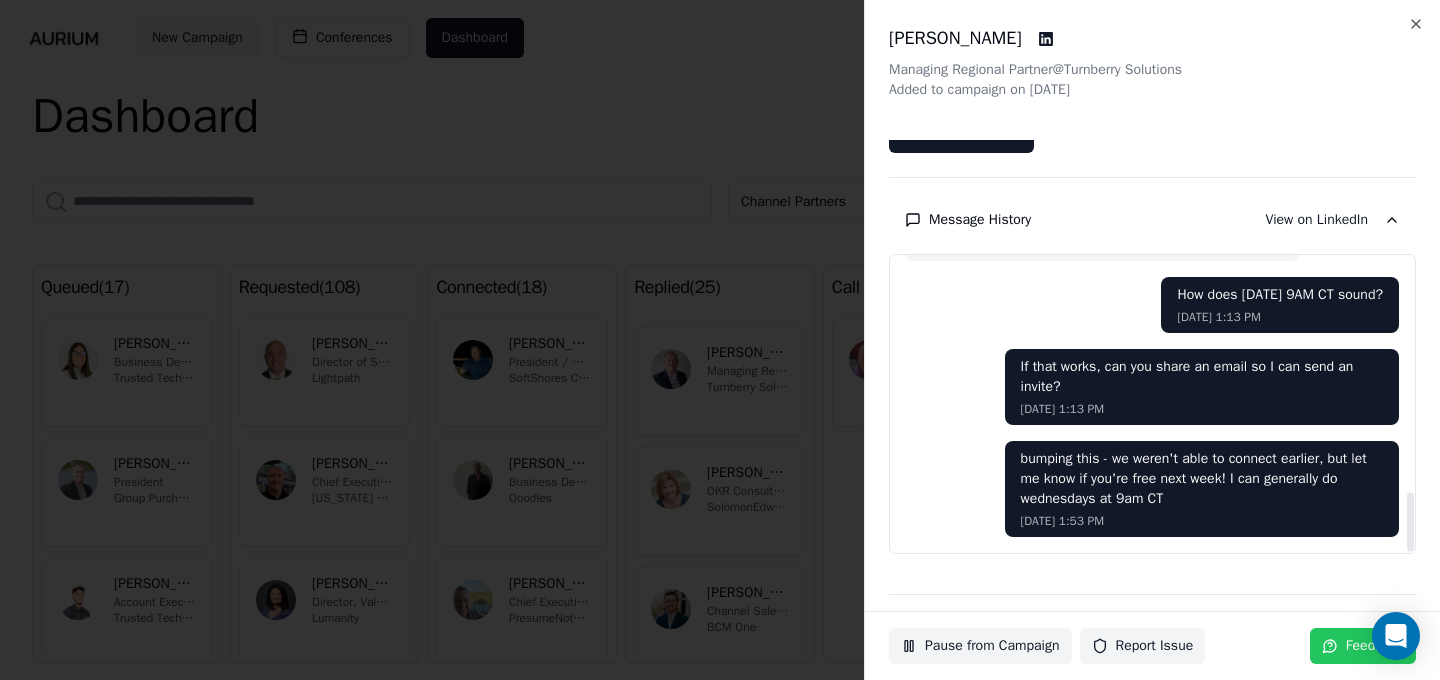drag, startPoint x: 1394, startPoint y: 304, endPoint x: 1407, endPoint y: 564, distance: 260.3248 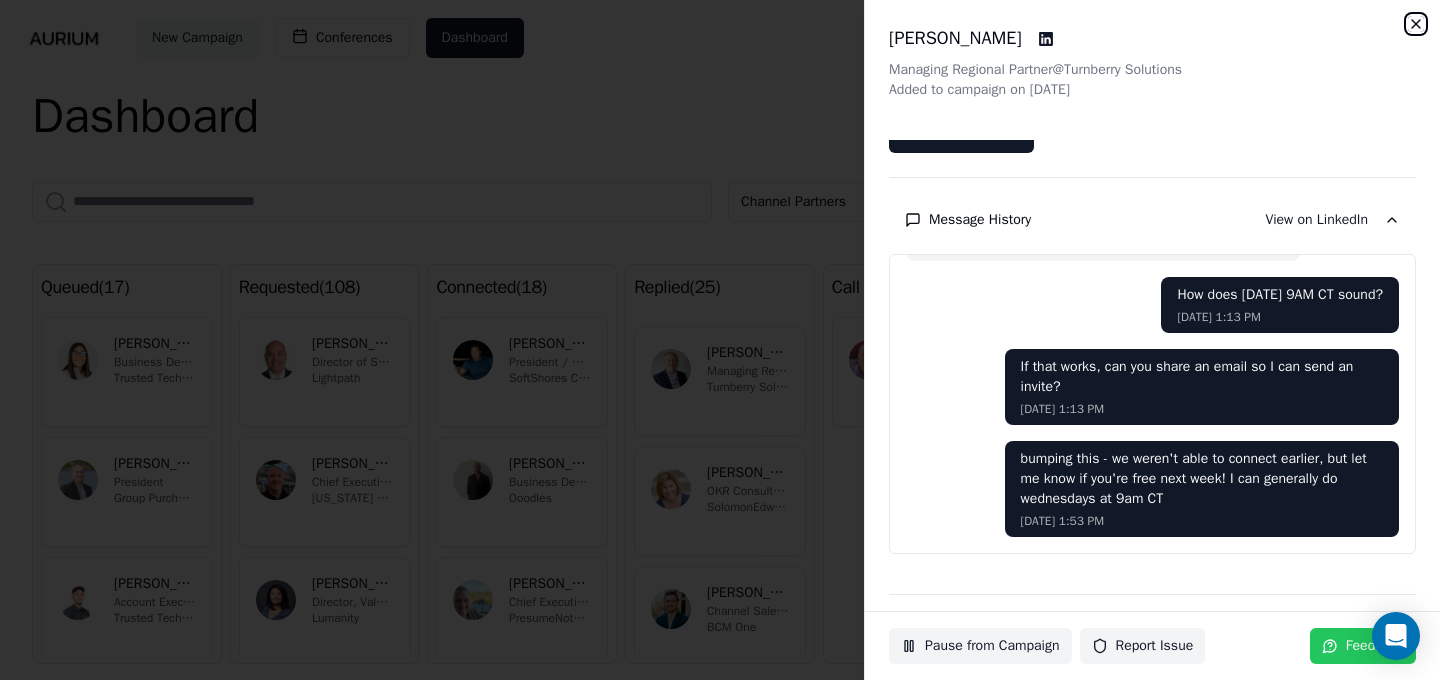 click 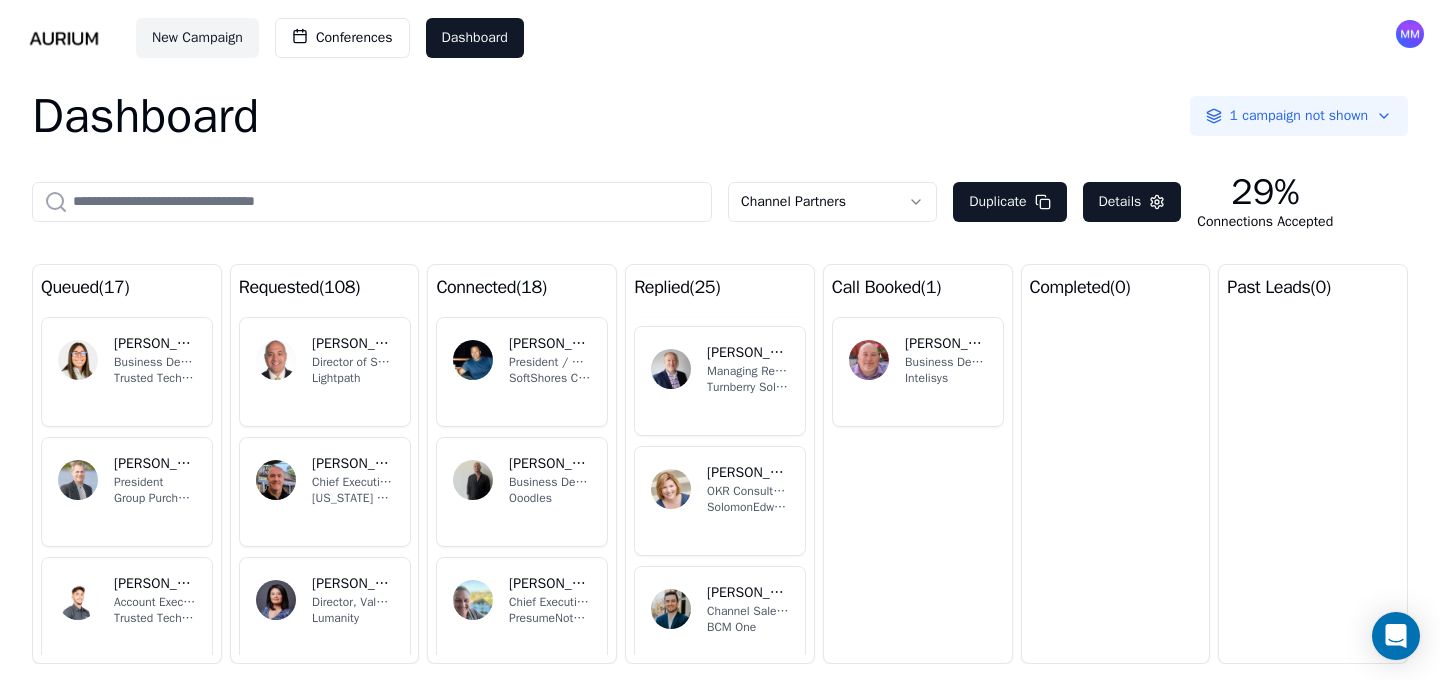 click on "Turnberry Solutions" at bounding box center [748, 387] 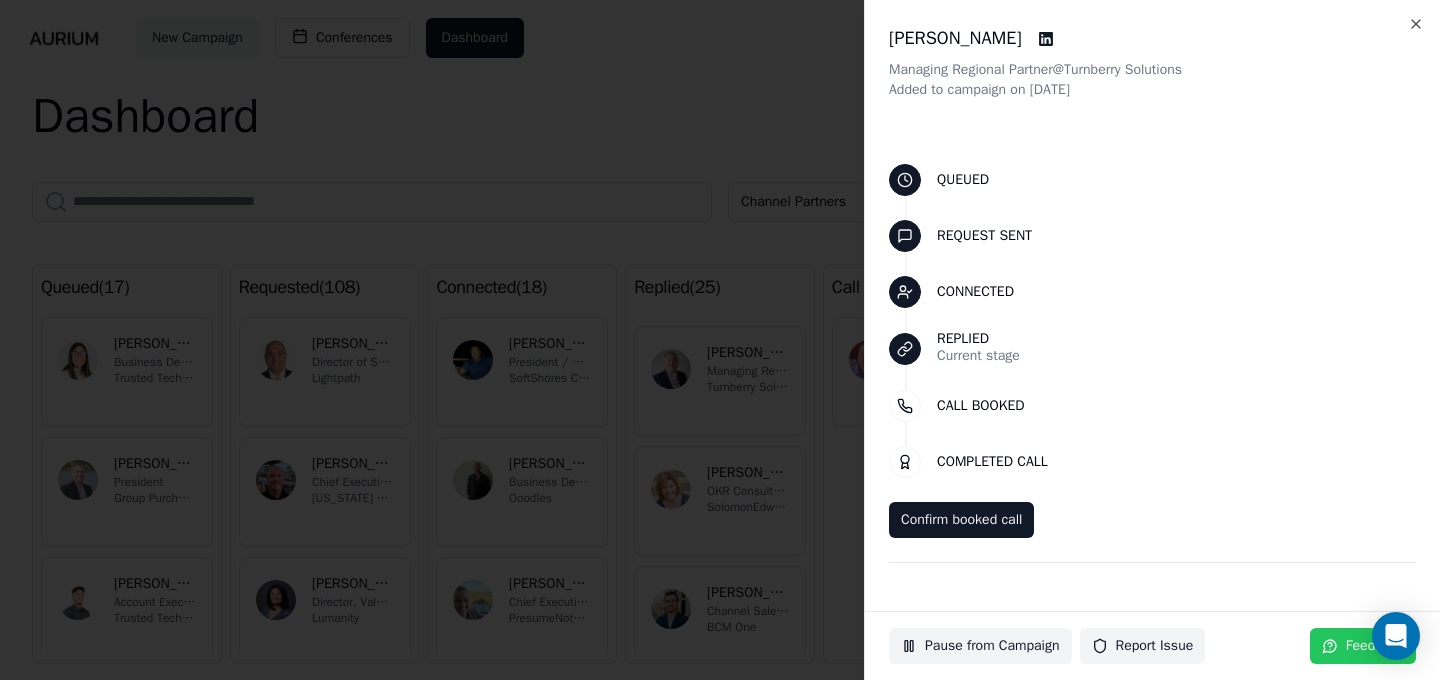 scroll, scrollTop: 53, scrollLeft: 0, axis: vertical 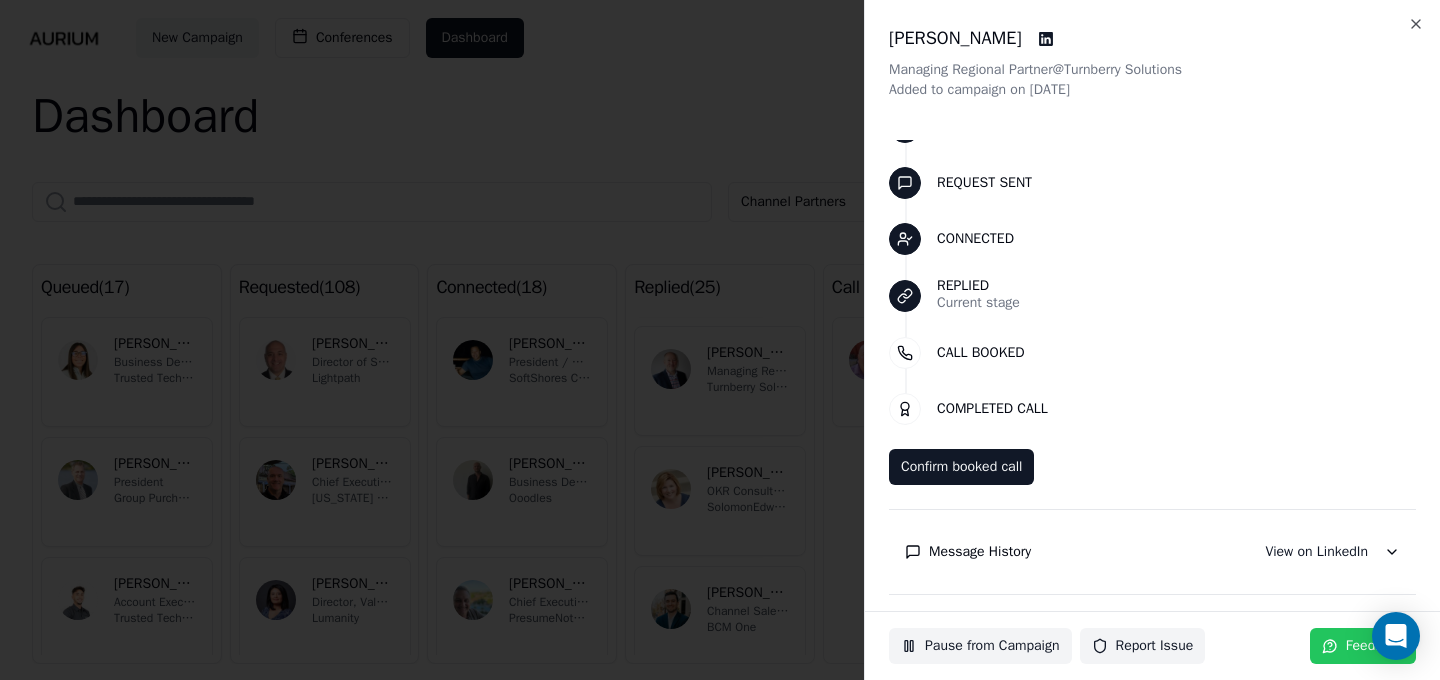 click on "Message History" at bounding box center (980, 552) 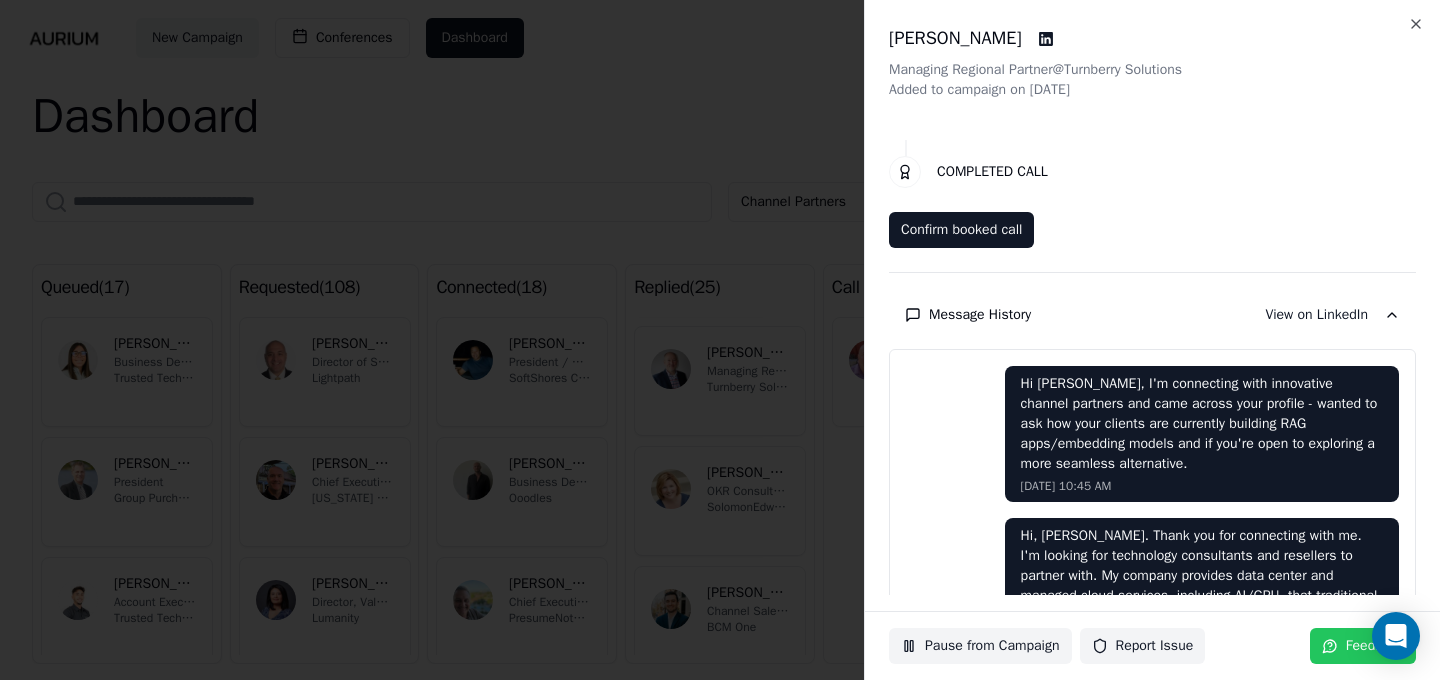 scroll, scrollTop: 385, scrollLeft: 0, axis: vertical 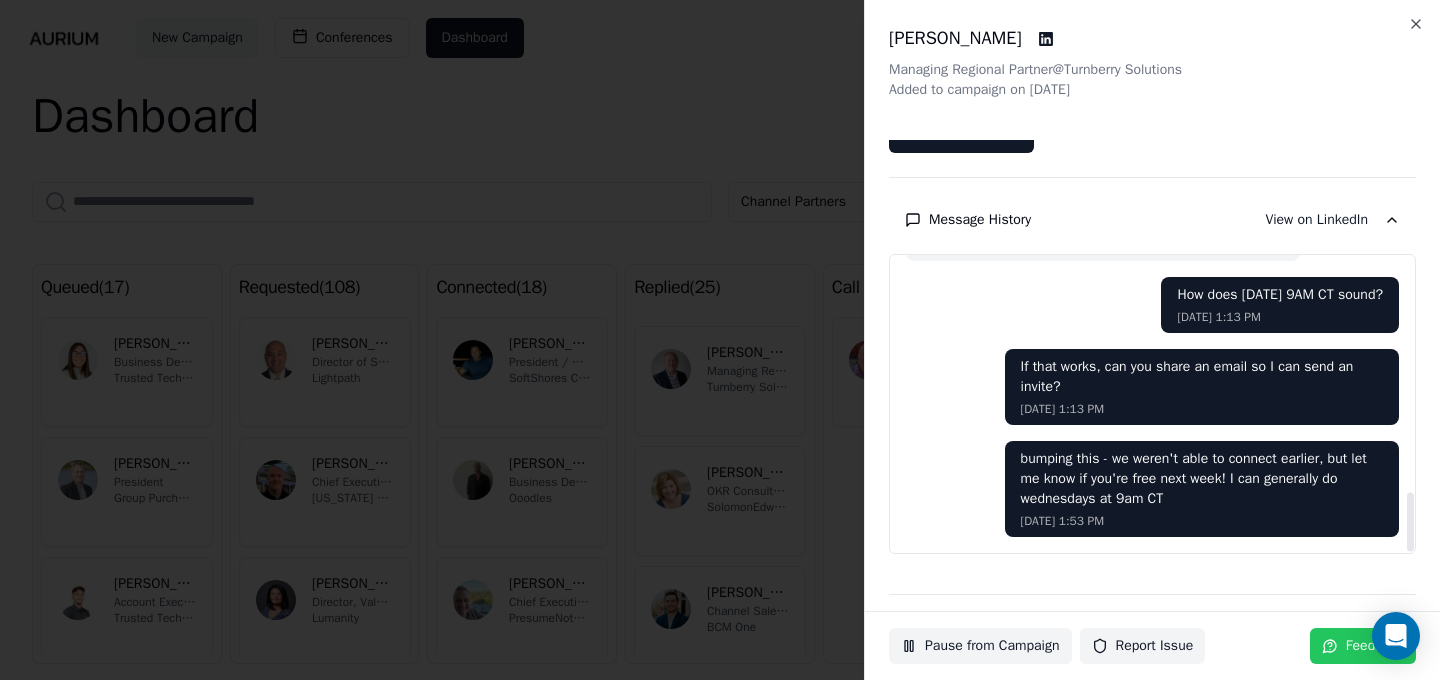 drag, startPoint x: 1395, startPoint y: 302, endPoint x: 1387, endPoint y: 583, distance: 281.11386 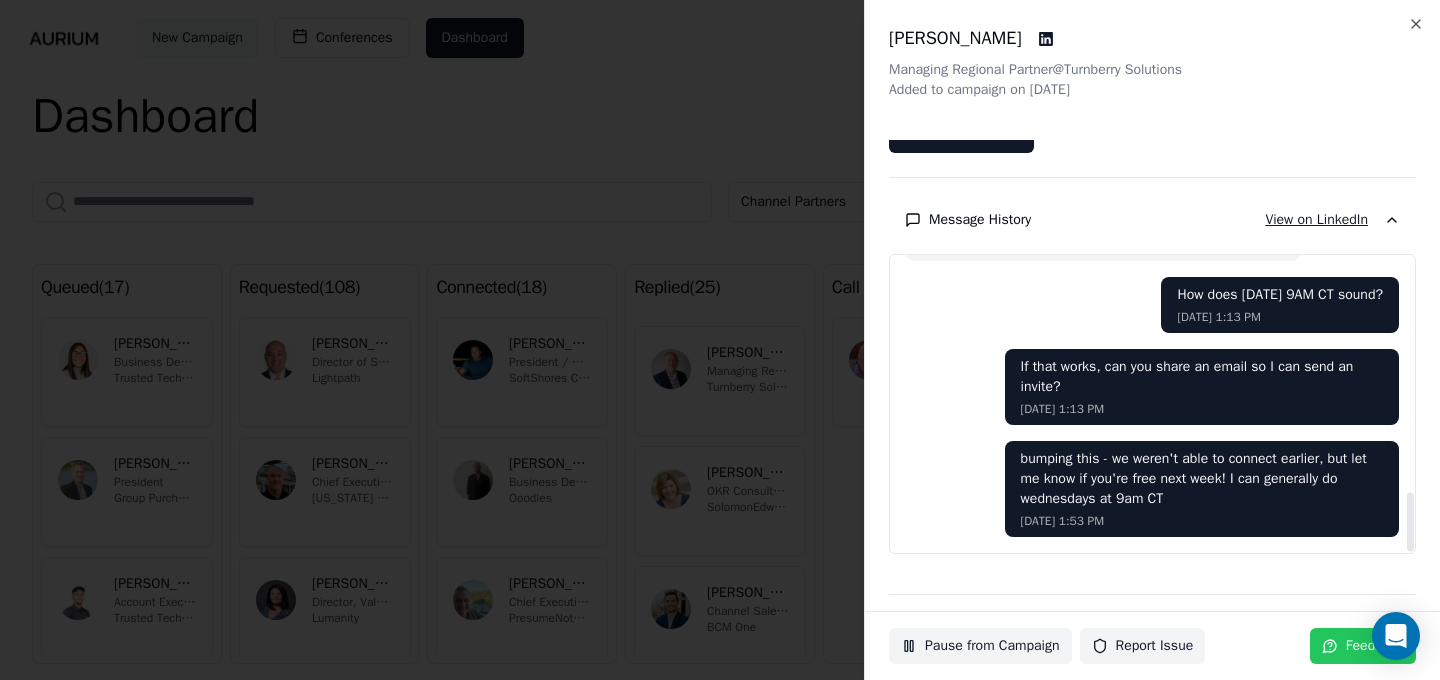 click on "View on LinkedIn" at bounding box center (1316, 220) 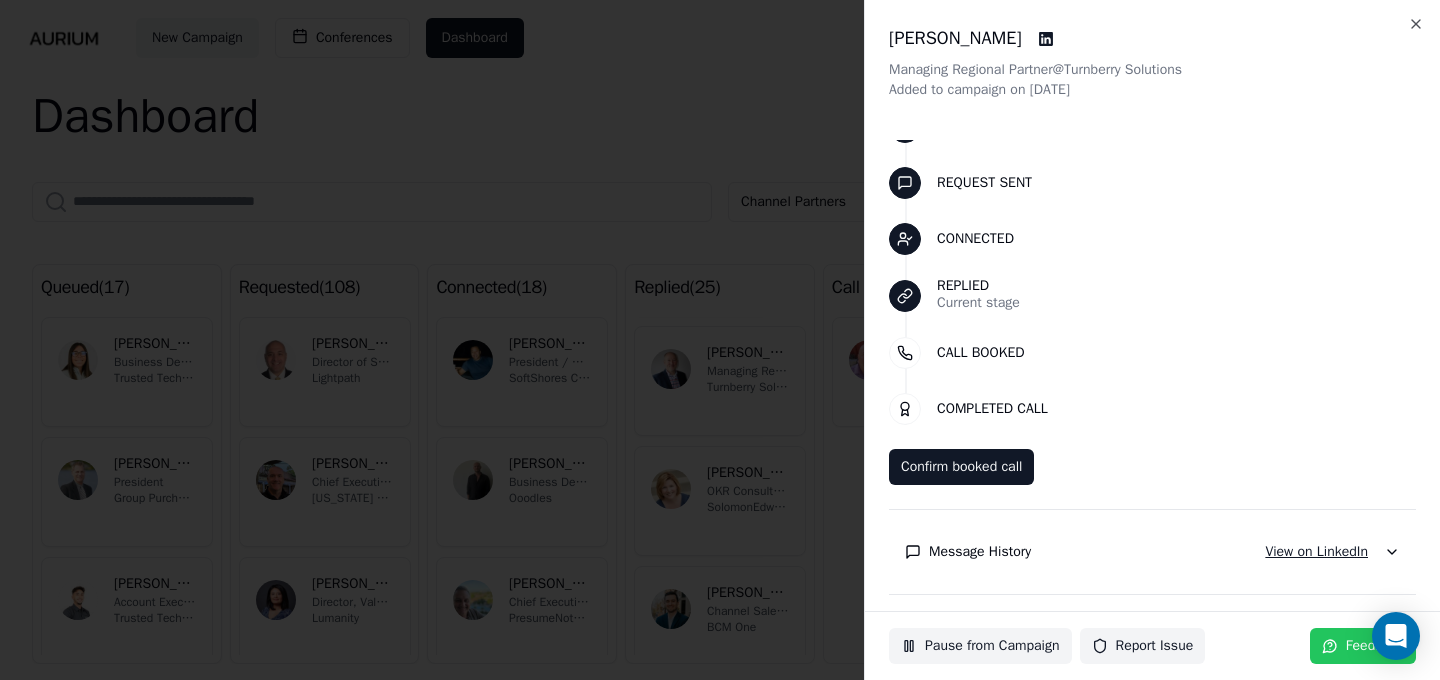 scroll, scrollTop: 53, scrollLeft: 0, axis: vertical 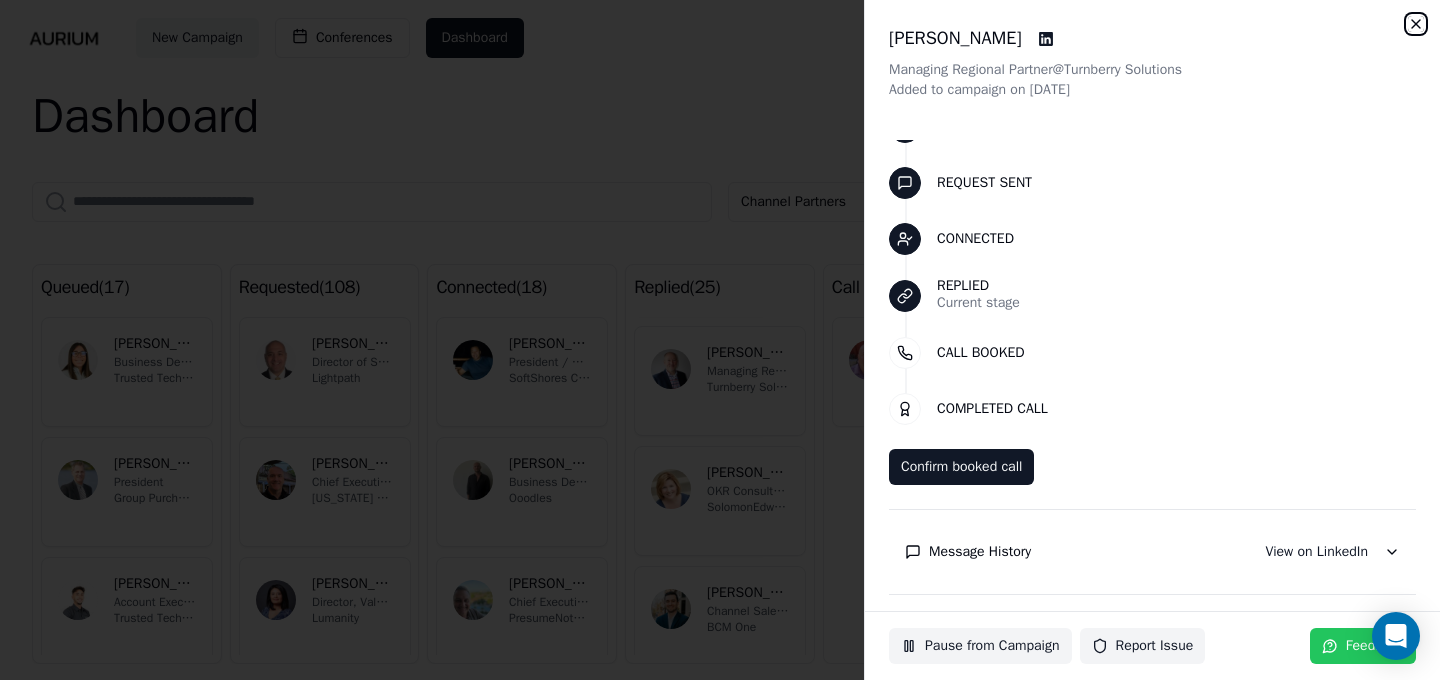 click 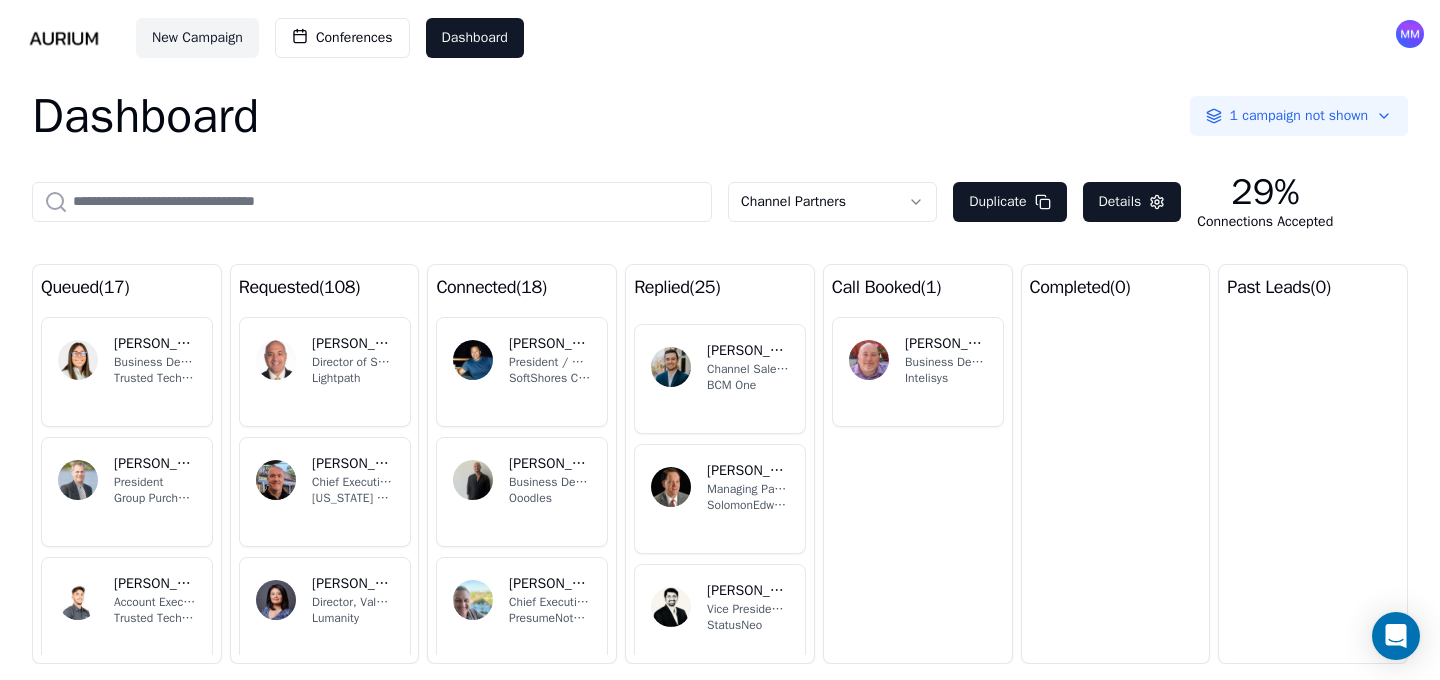 scroll, scrollTop: 1691, scrollLeft: 0, axis: vertical 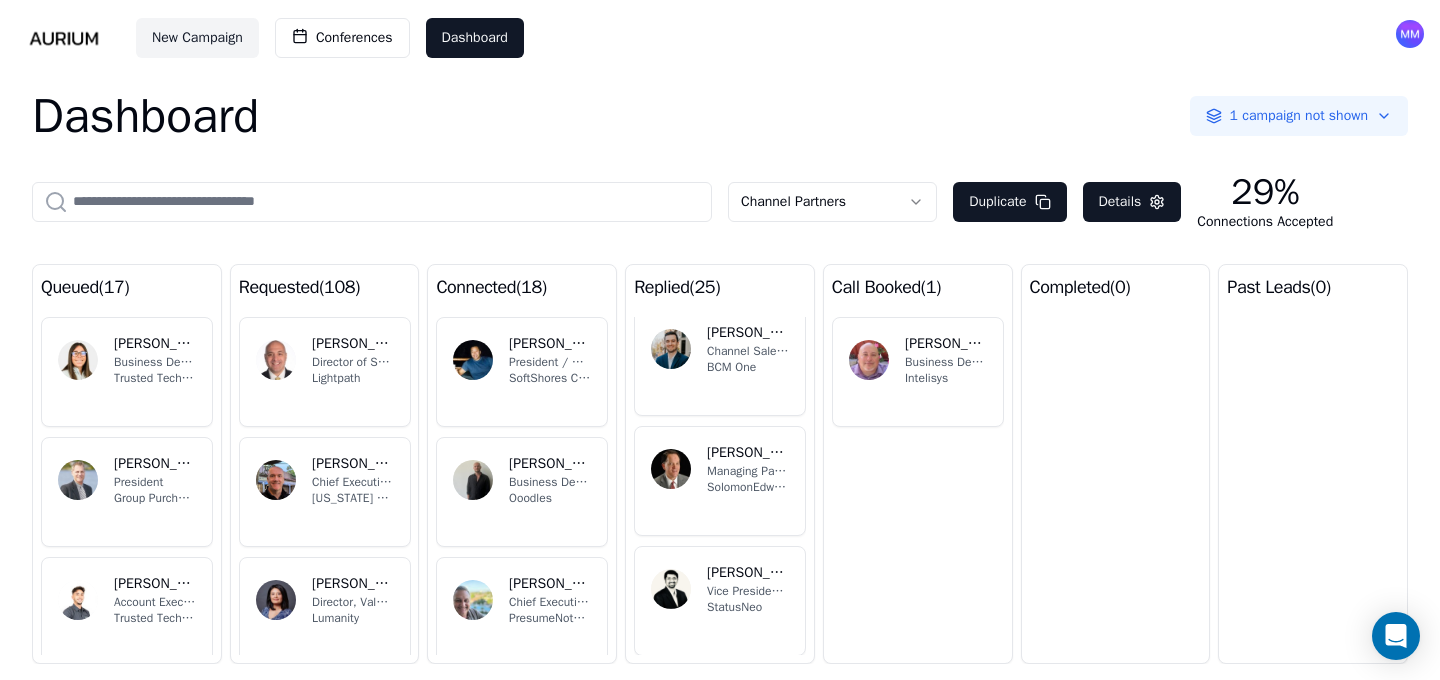 click on "MM [PERSON_NAME] Channel Sales Director BCM One" at bounding box center (720, 361) 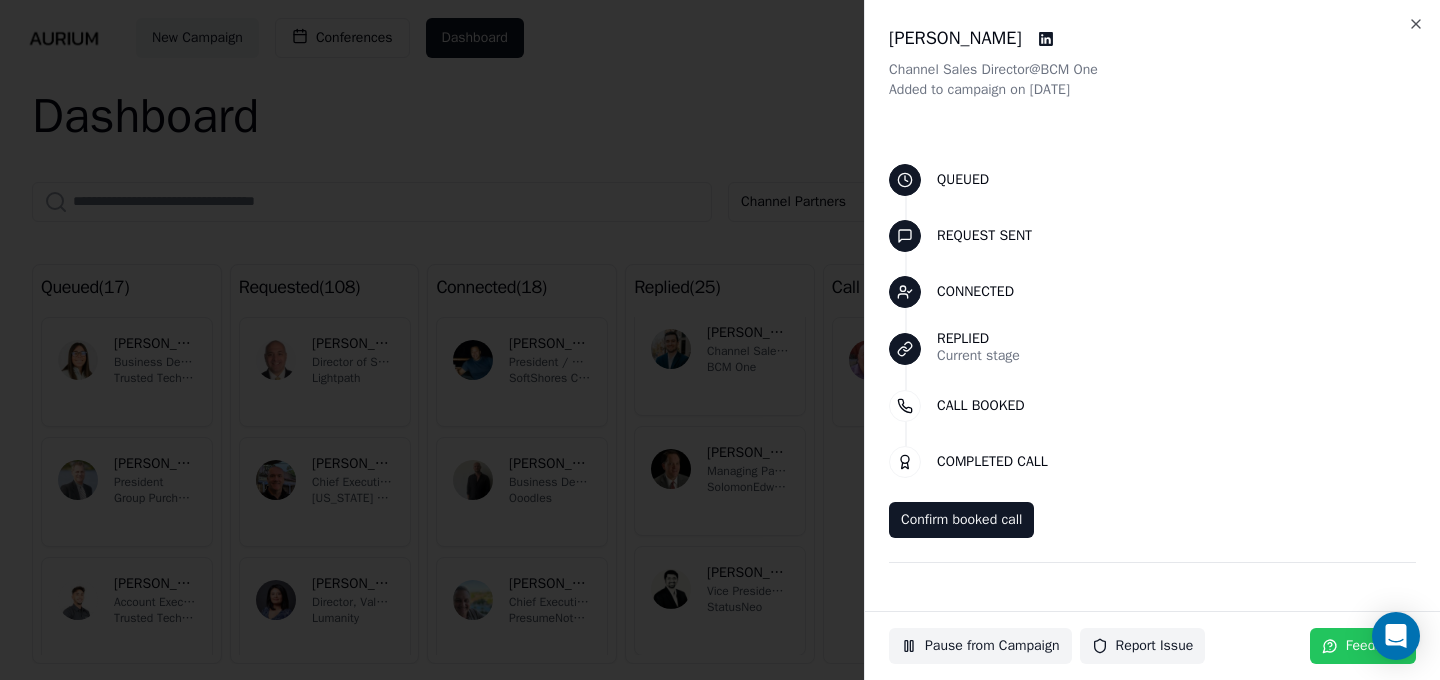 scroll, scrollTop: 53, scrollLeft: 0, axis: vertical 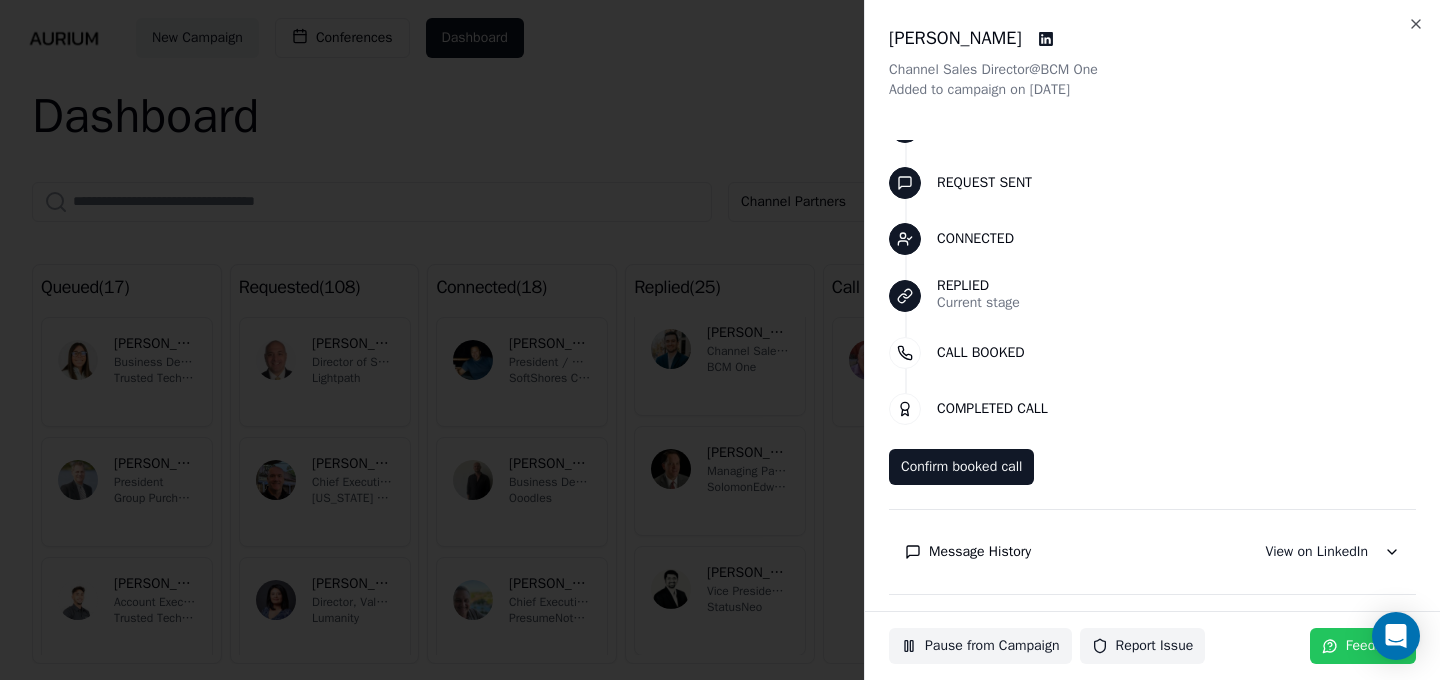 click on "Message History" at bounding box center [980, 552] 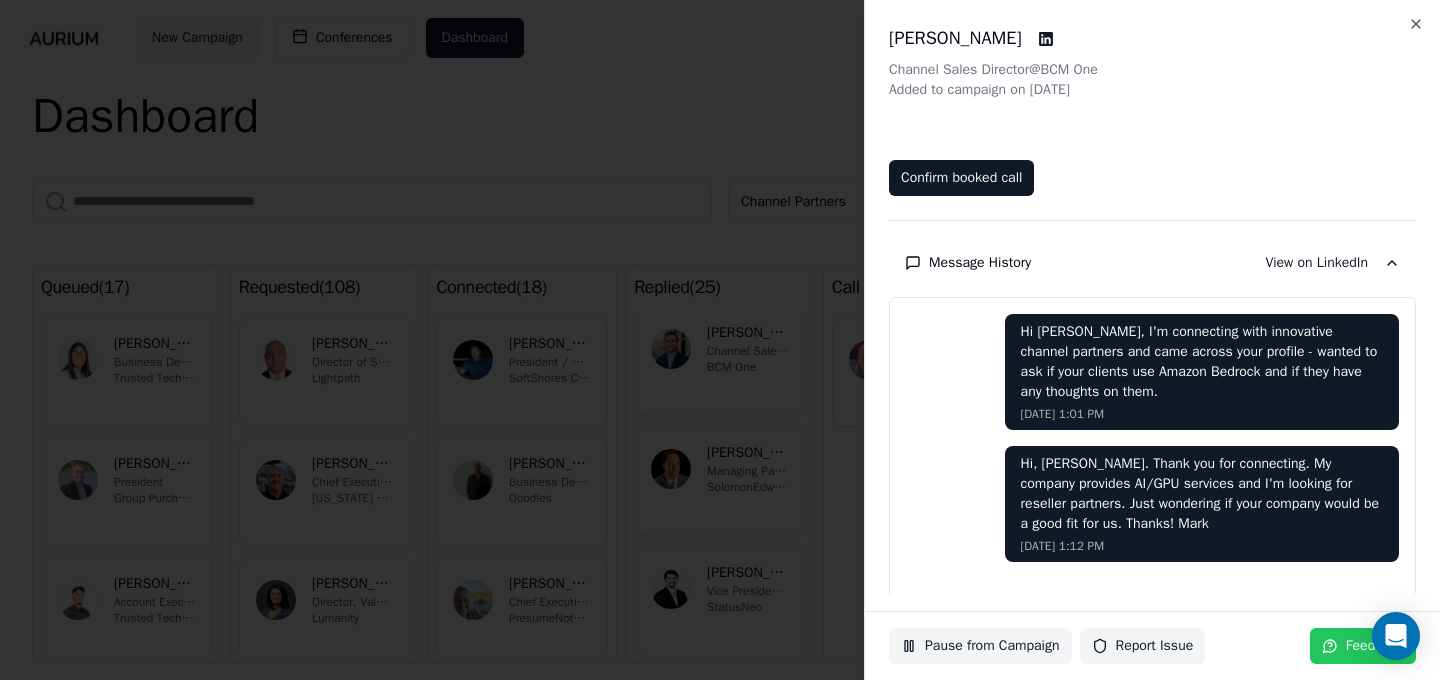 scroll, scrollTop: 385, scrollLeft: 0, axis: vertical 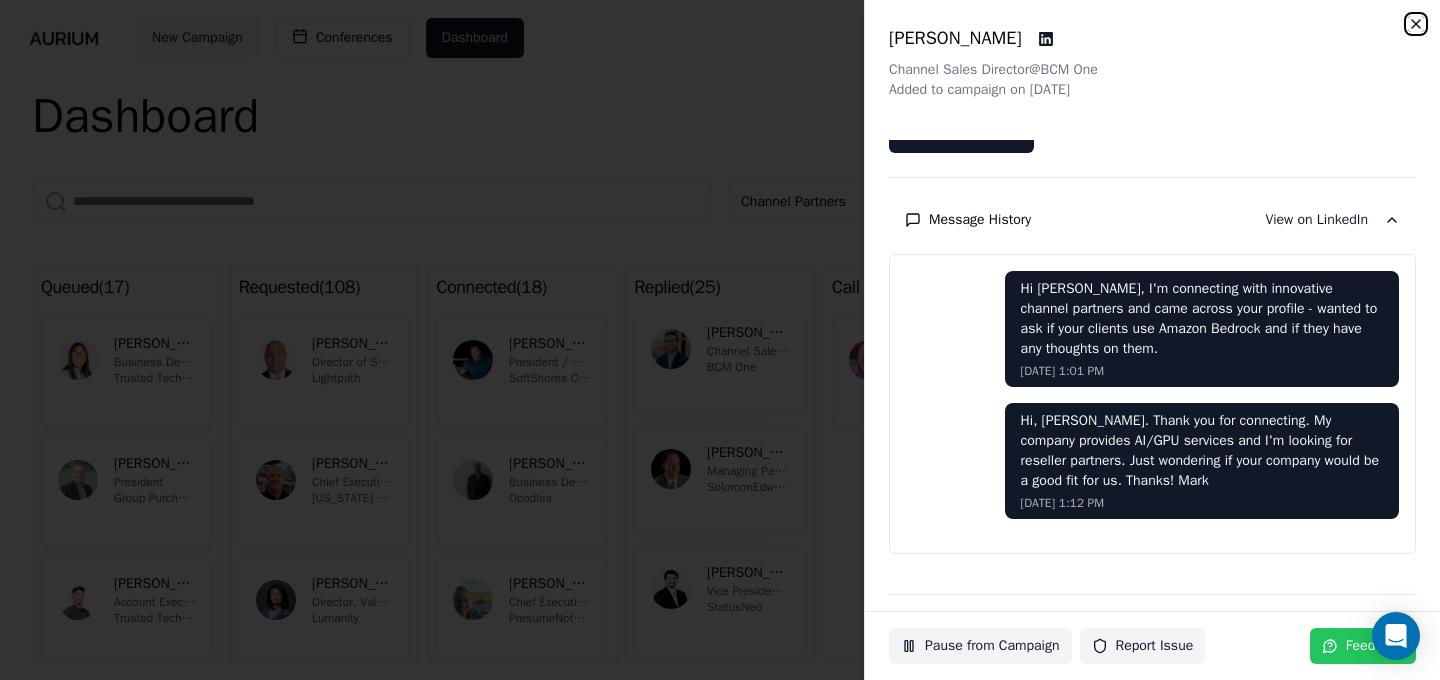 click 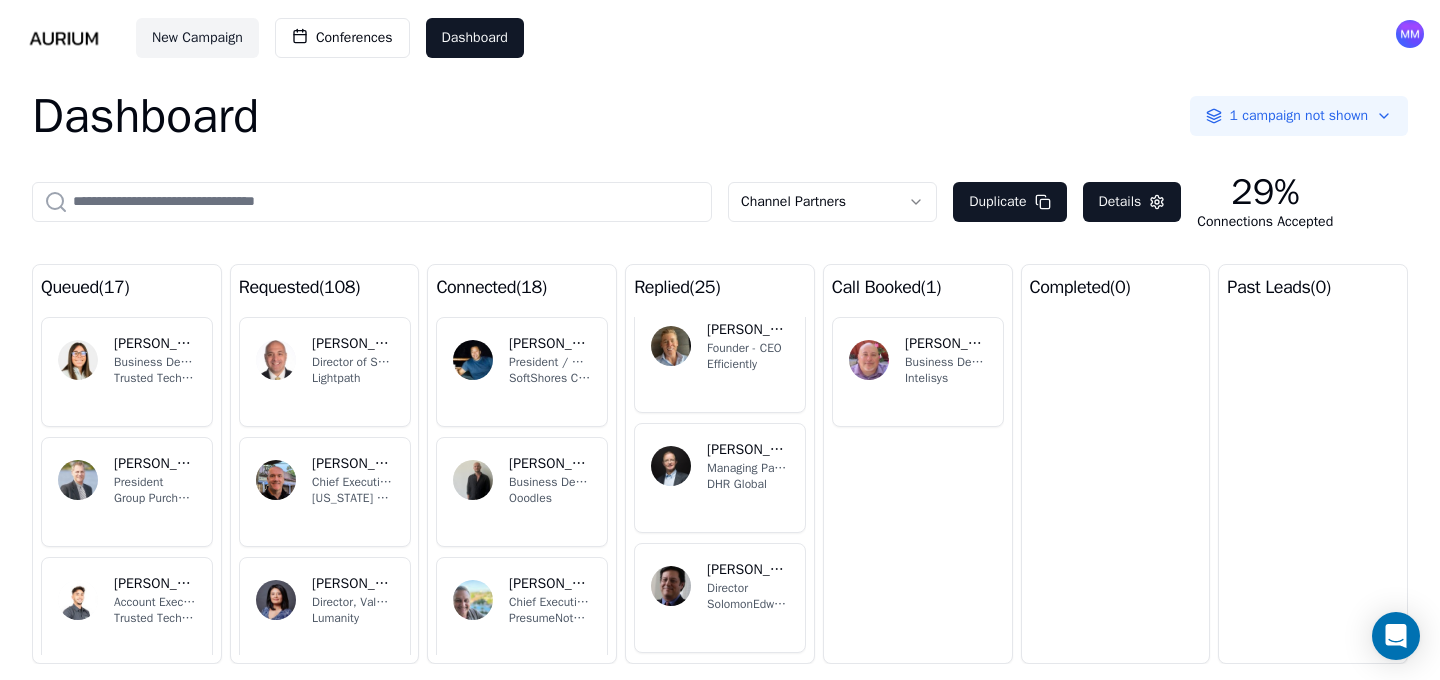 scroll, scrollTop: 2662, scrollLeft: 0, axis: vertical 